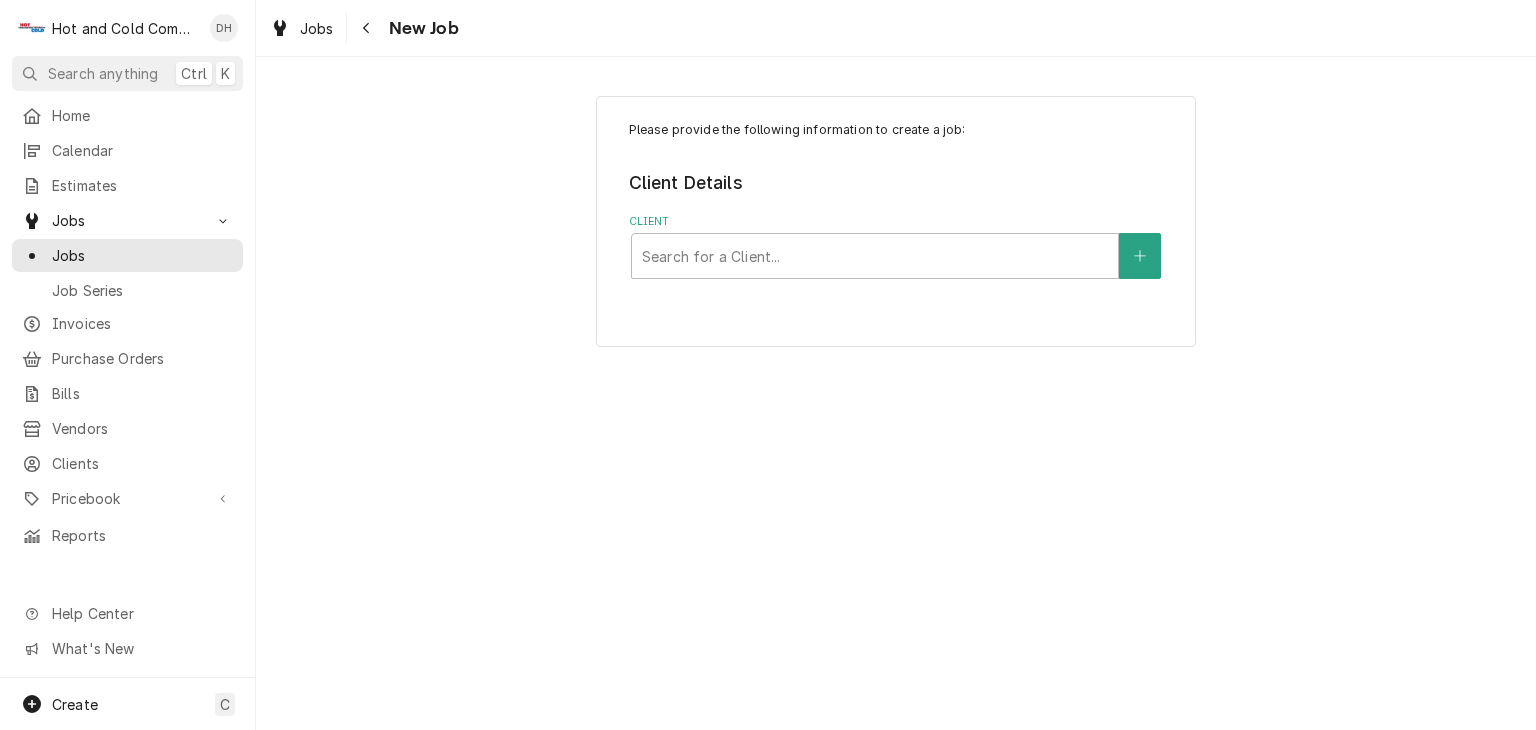 scroll, scrollTop: 0, scrollLeft: 0, axis: both 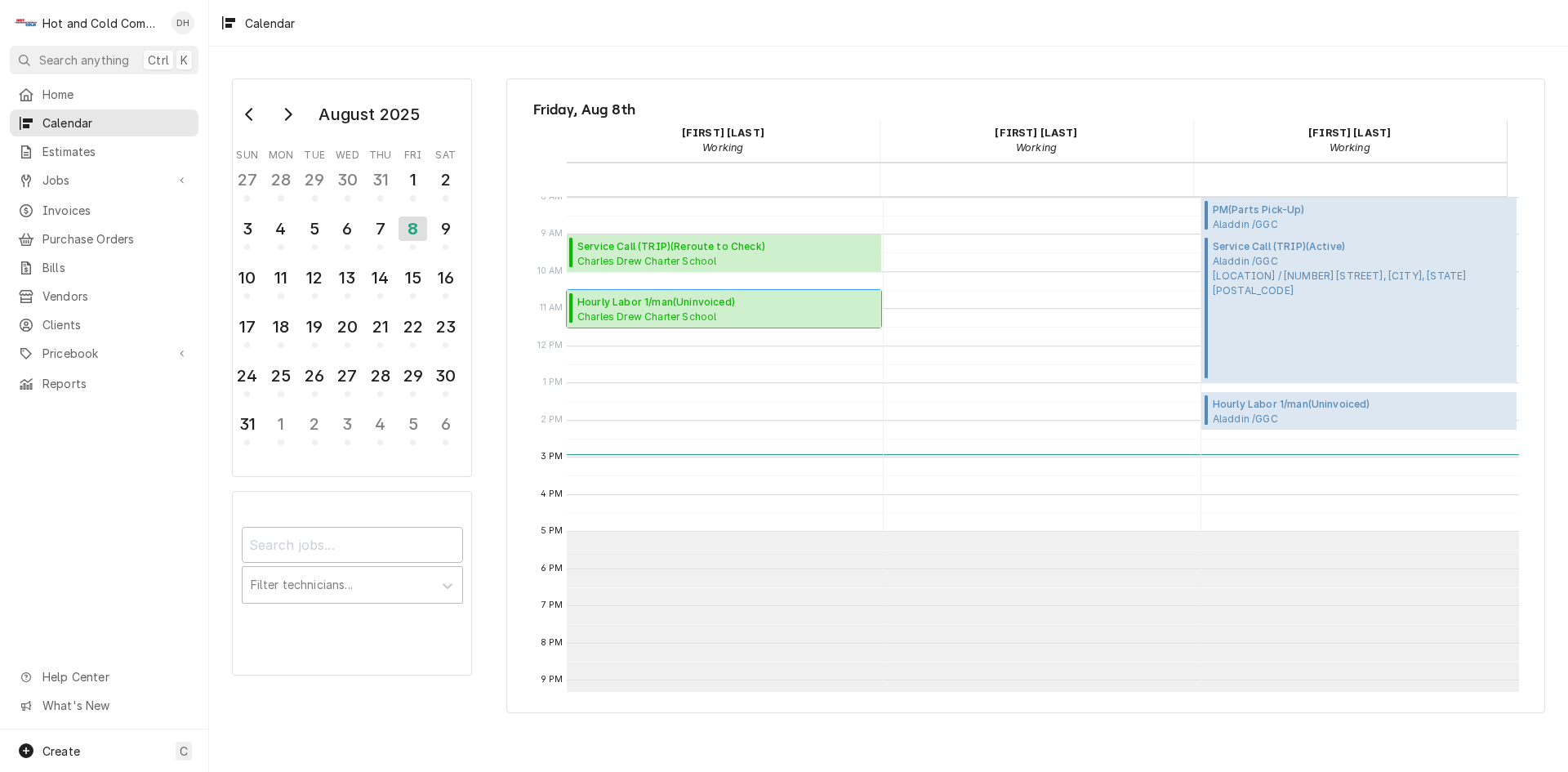 click on "Charles Drew Charter School High School / 300 Eva Davis Way SE, Atlanta, GA 30317" at bounding box center (727, 316) 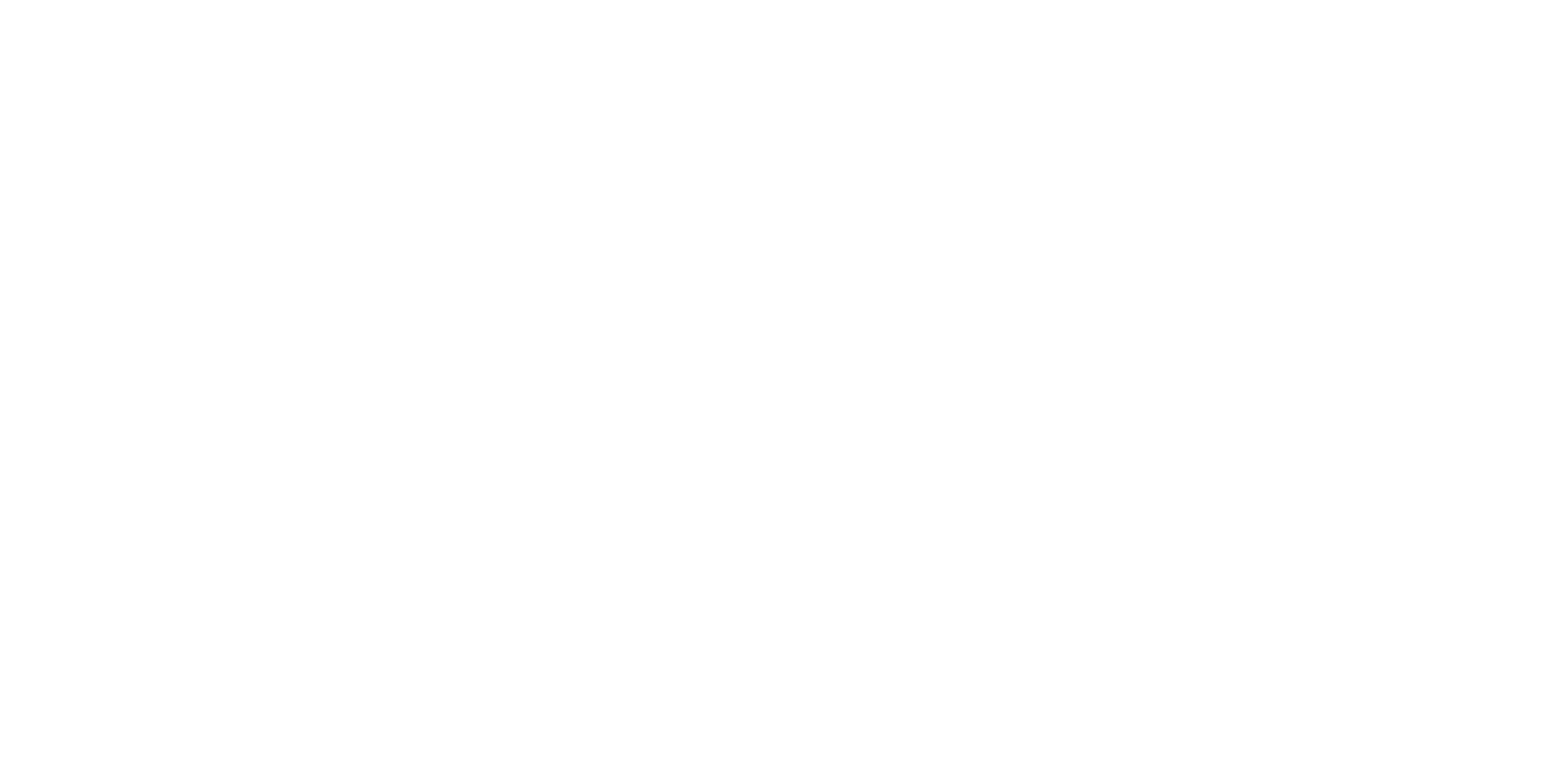 scroll, scrollTop: 0, scrollLeft: 0, axis: both 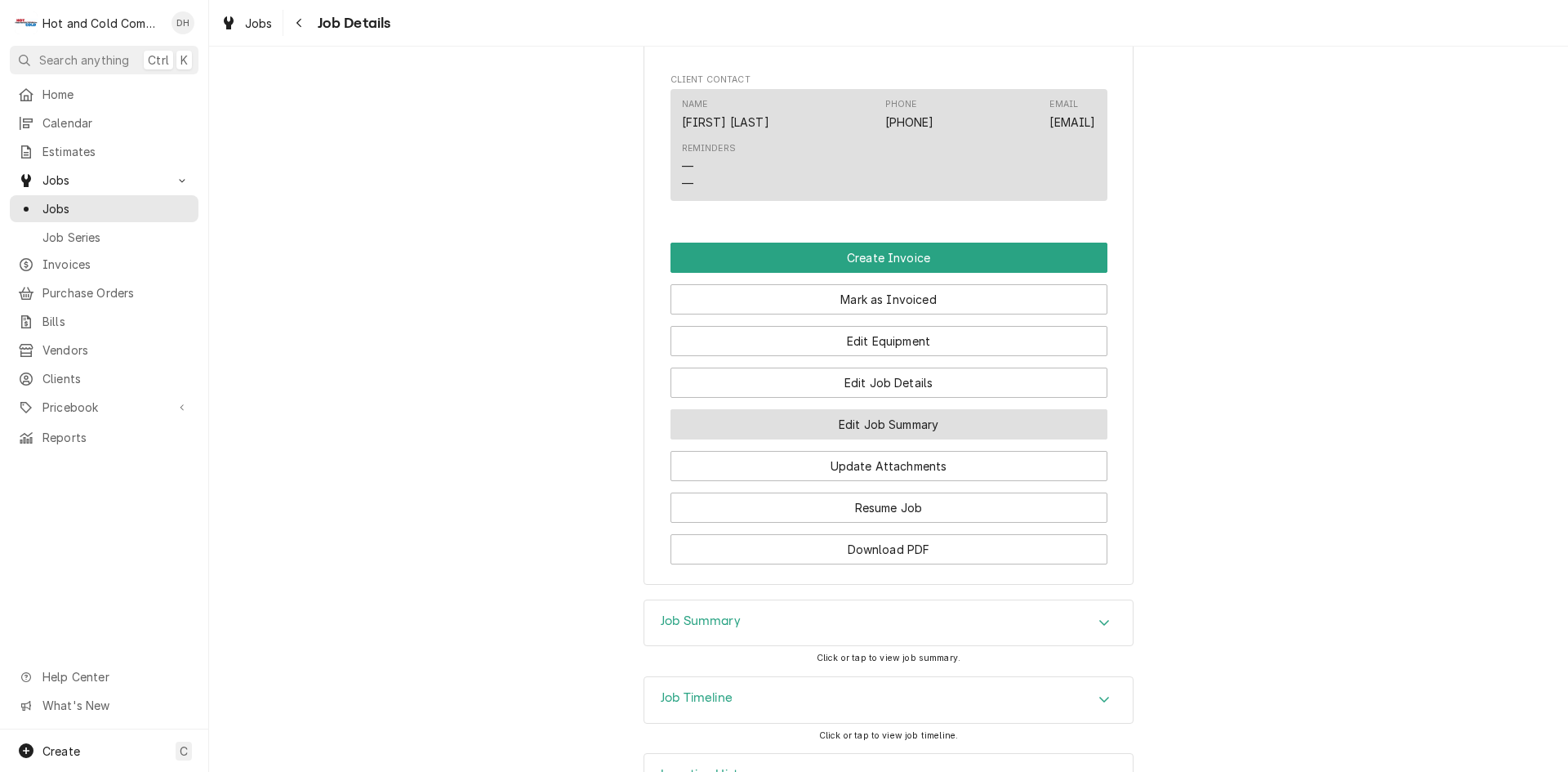 click on "Edit Job Summary" at bounding box center (889, 424) 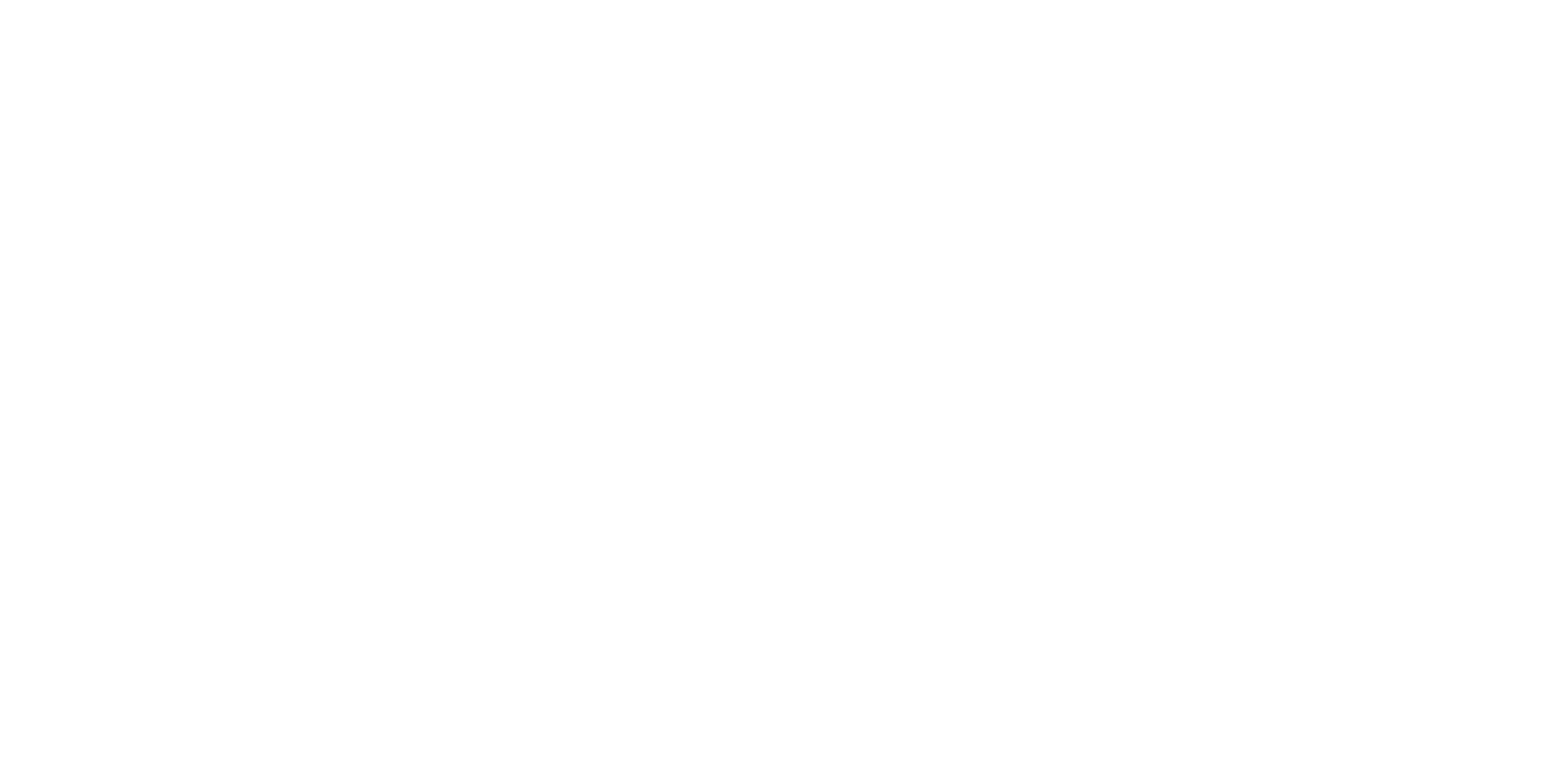 scroll, scrollTop: 0, scrollLeft: 0, axis: both 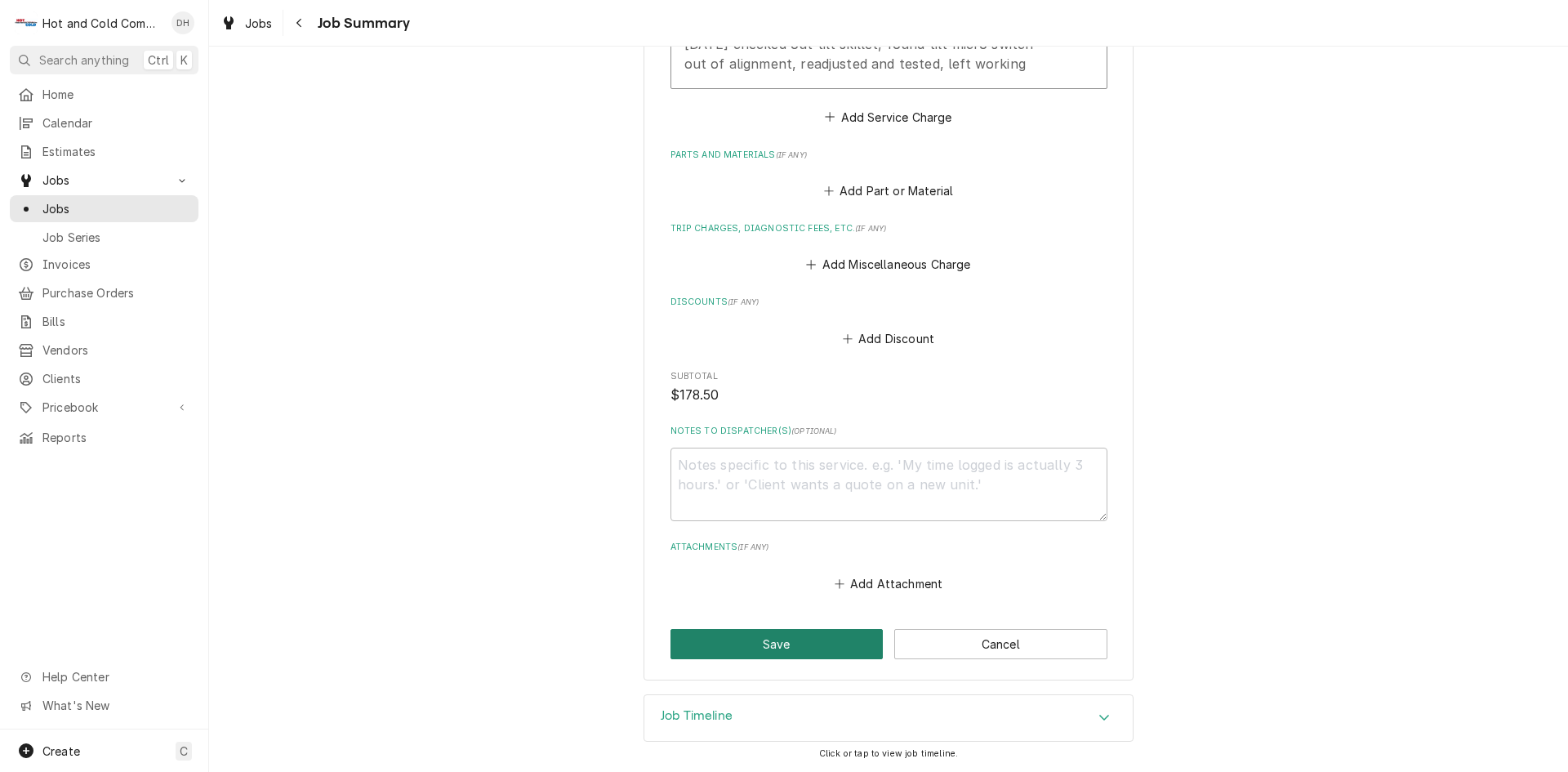 click on "Save" at bounding box center [777, 644] 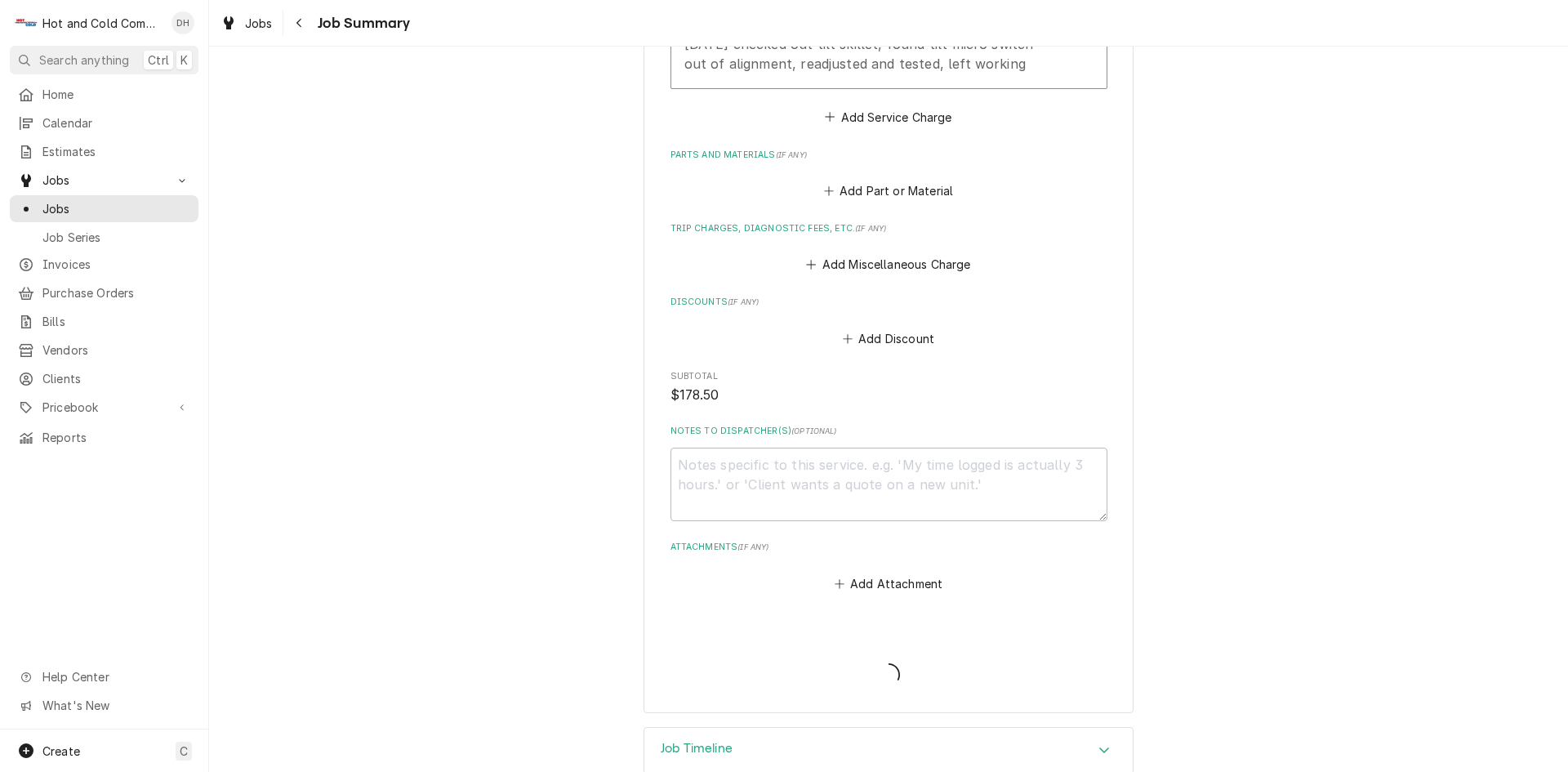 type on "x" 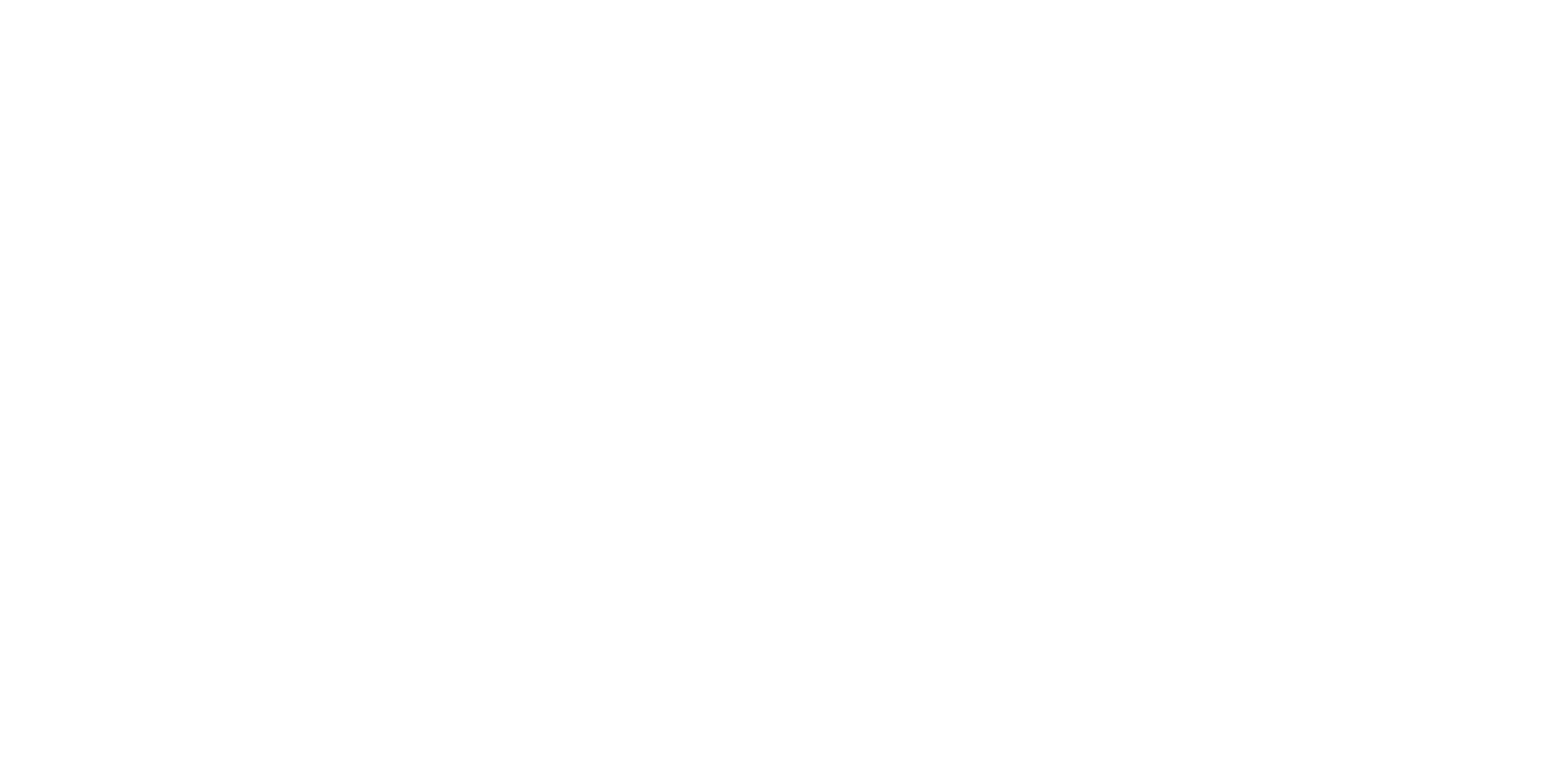 scroll, scrollTop: 0, scrollLeft: 0, axis: both 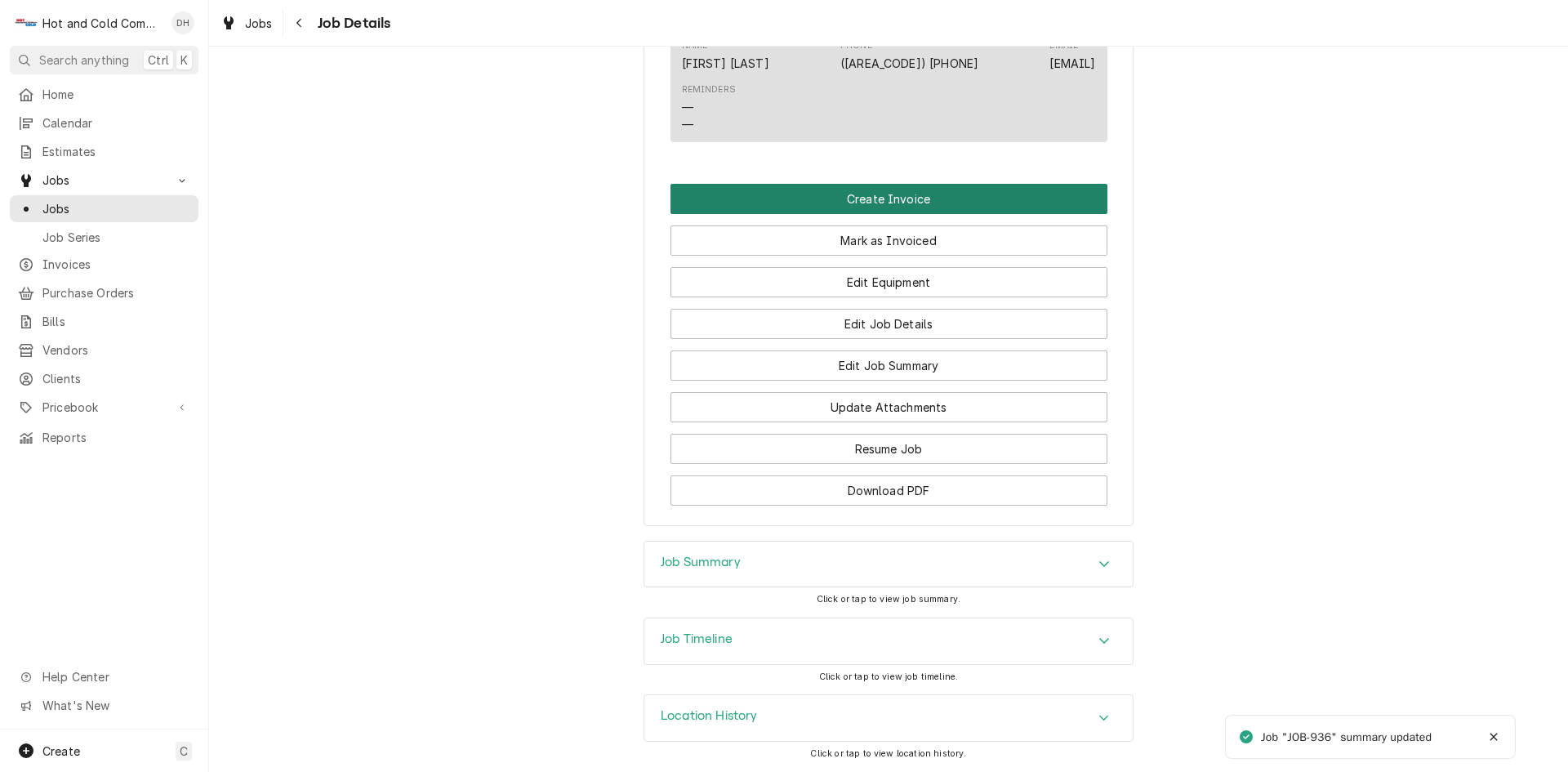 click on "Create Invoice" at bounding box center [889, 199] 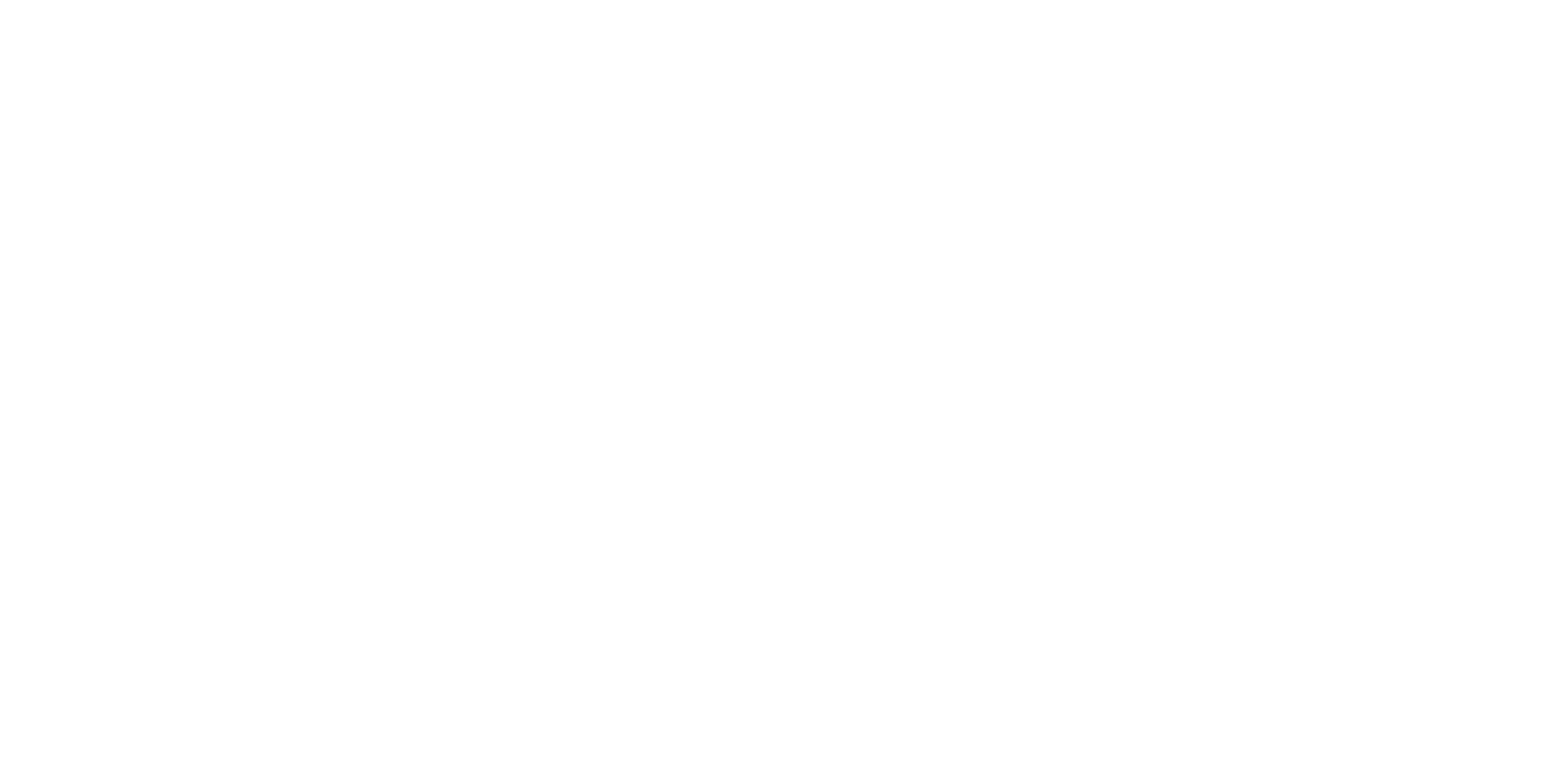 scroll, scrollTop: 0, scrollLeft: 0, axis: both 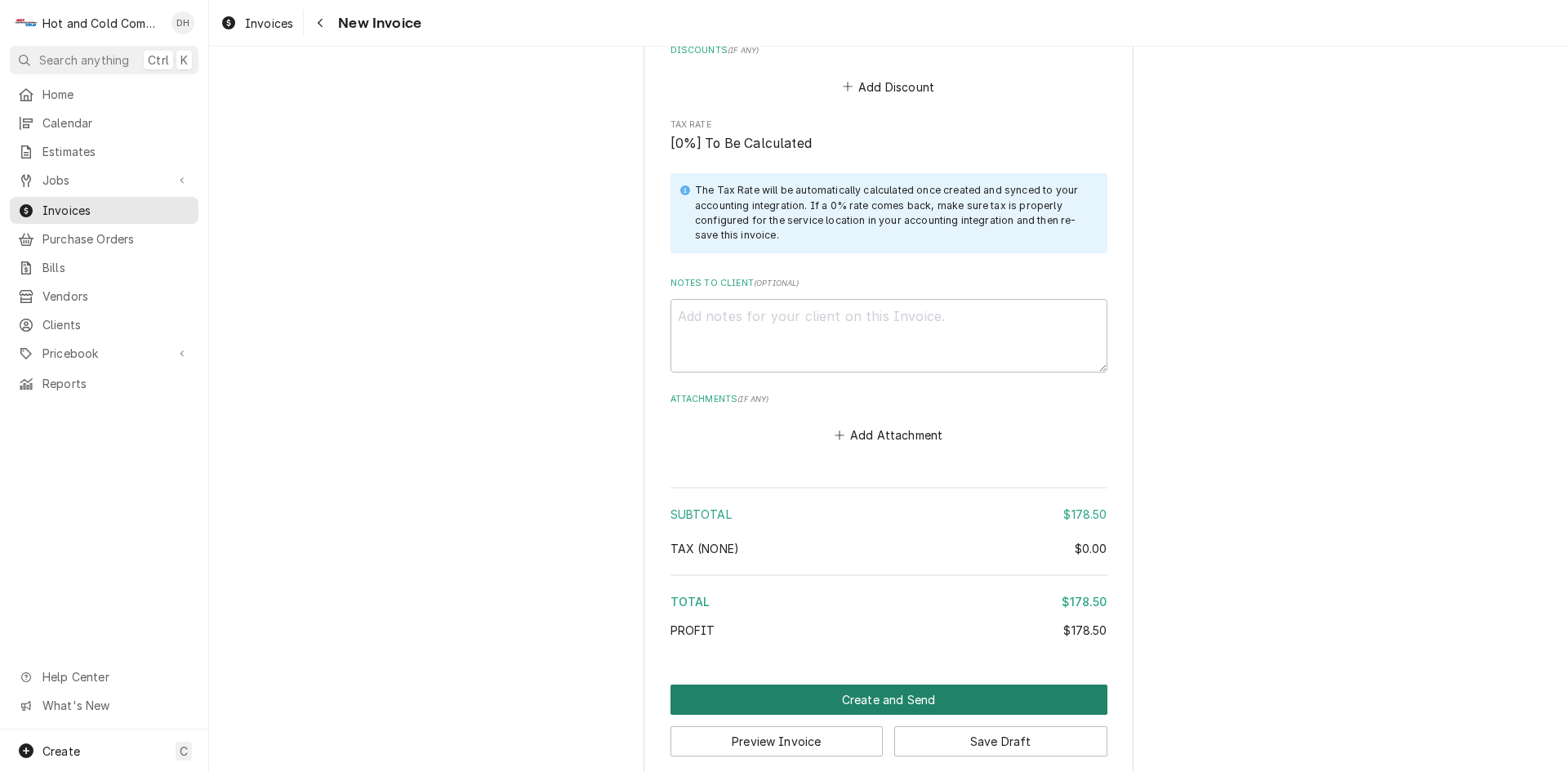 click on "Create and Send" at bounding box center (889, 699) 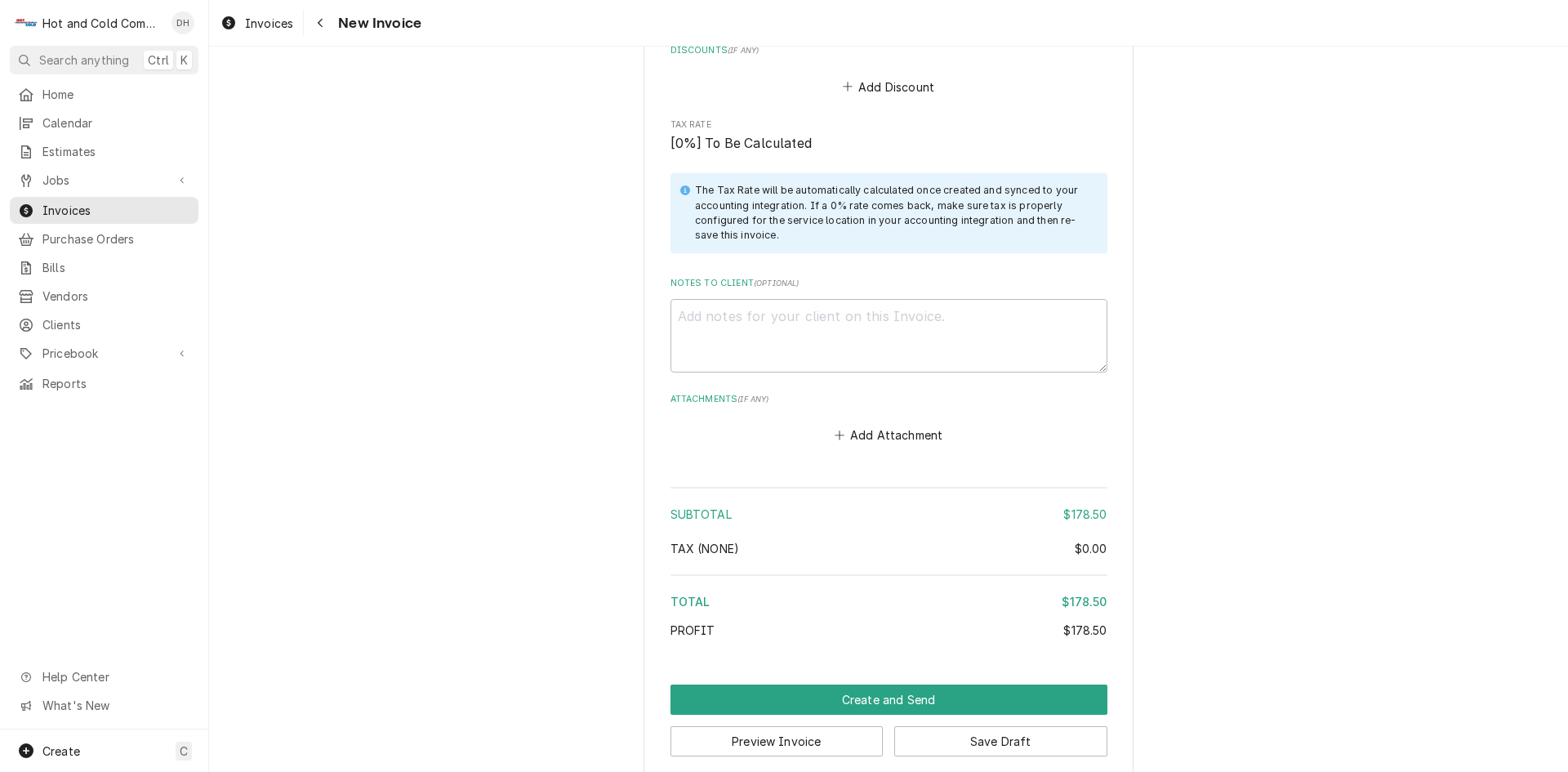 scroll, scrollTop: 1484, scrollLeft: 0, axis: vertical 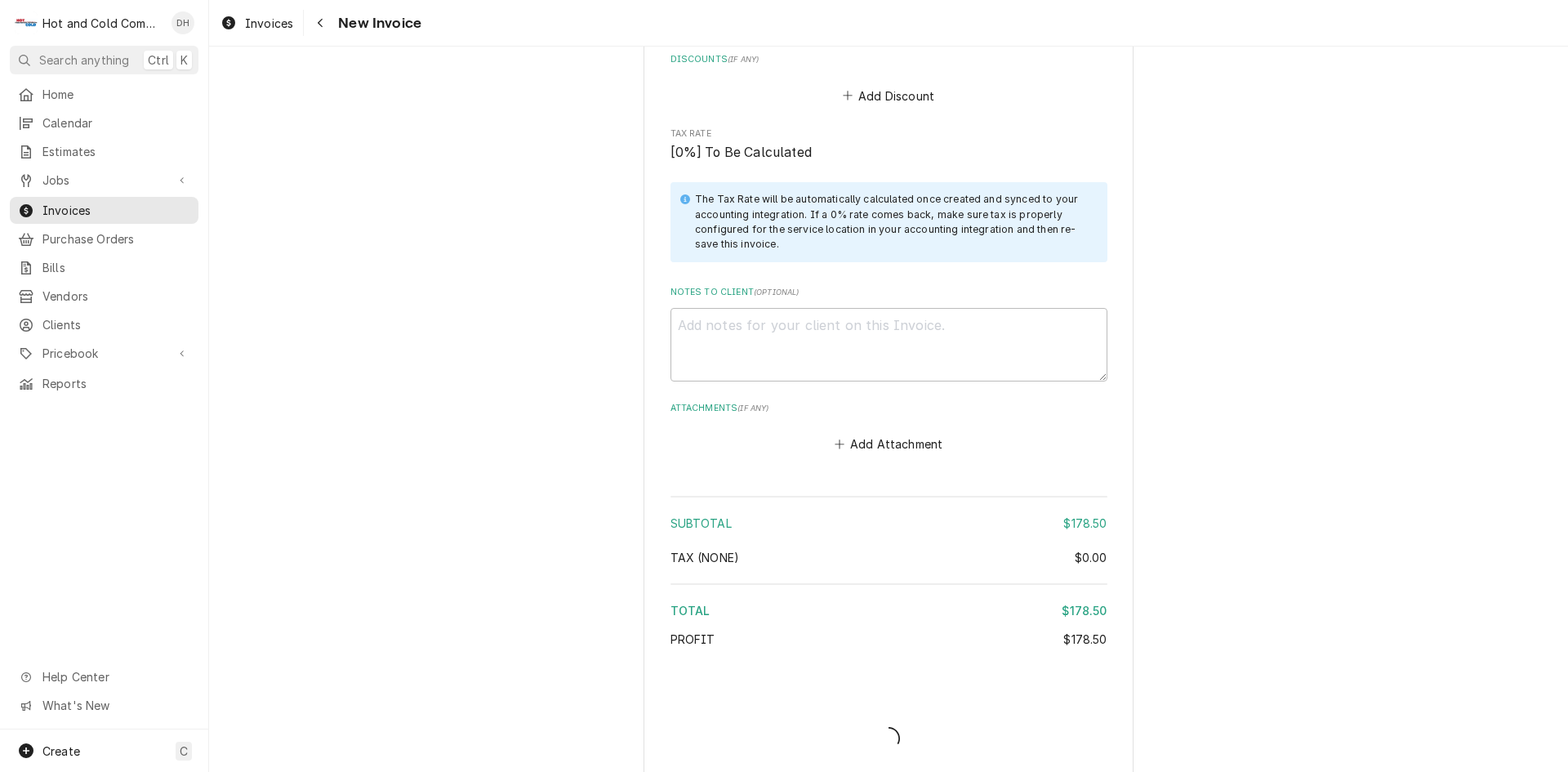 type on "x" 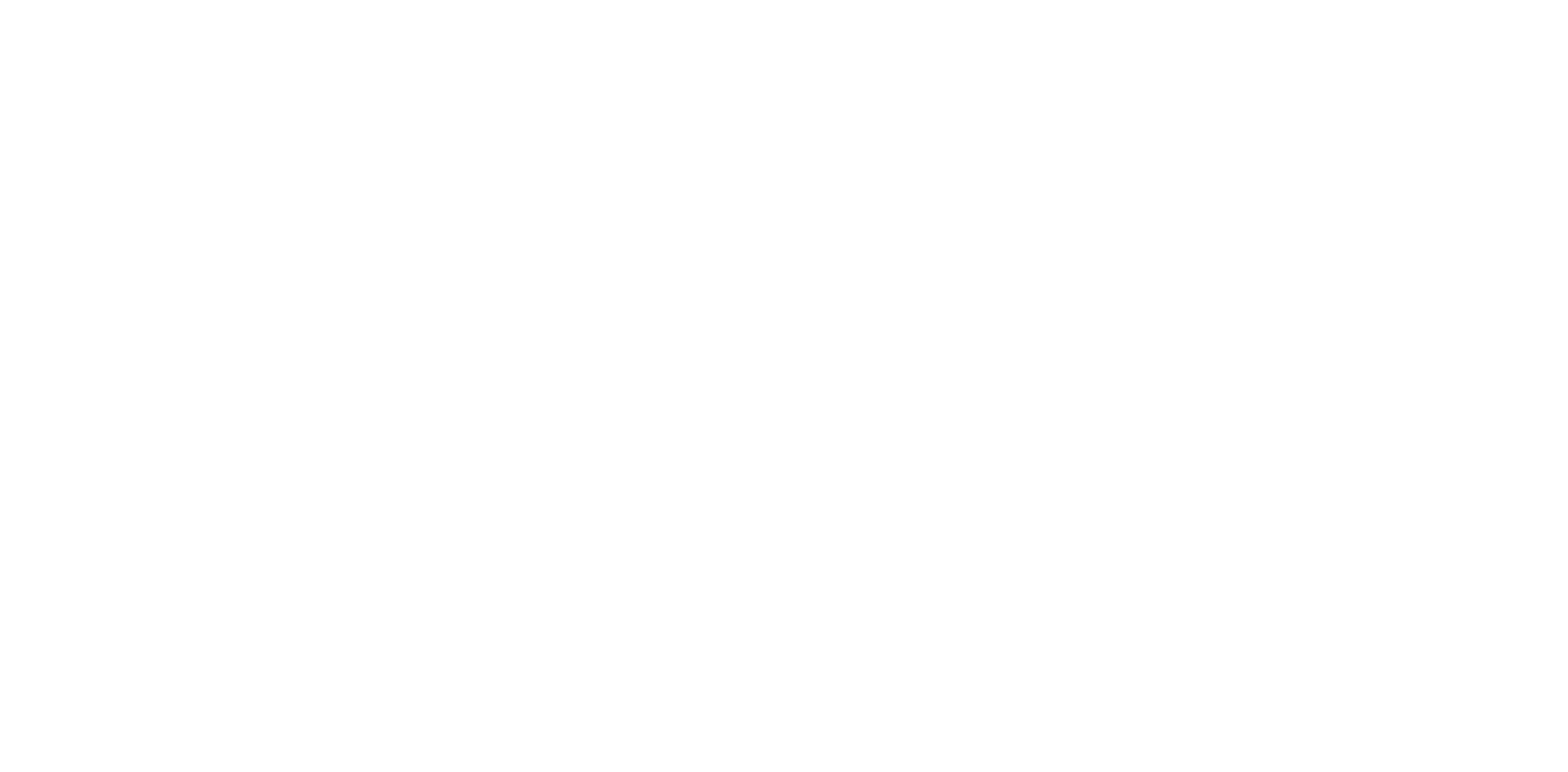 scroll, scrollTop: 0, scrollLeft: 0, axis: both 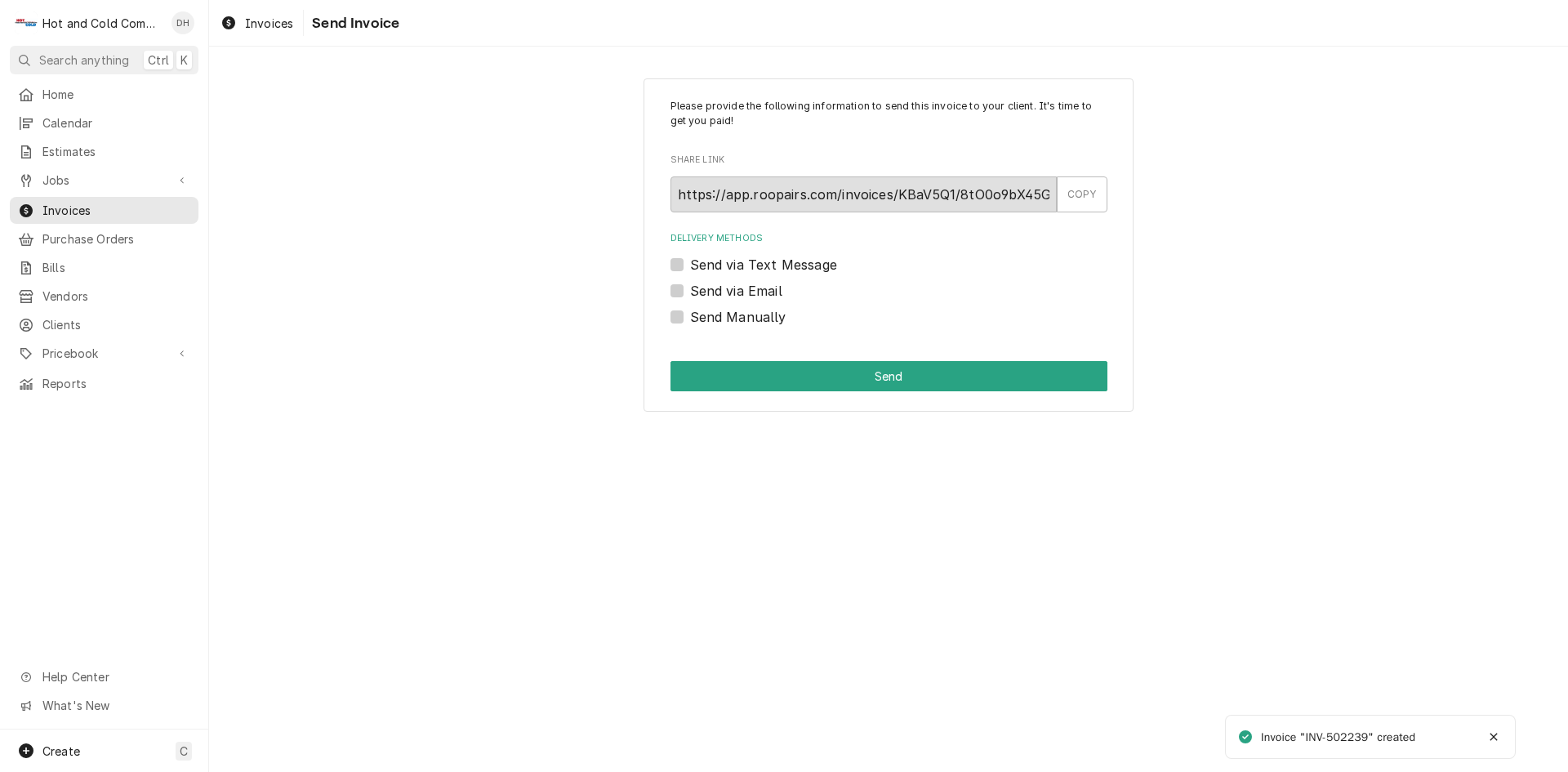 click on "Send via Email" at bounding box center [736, 291] 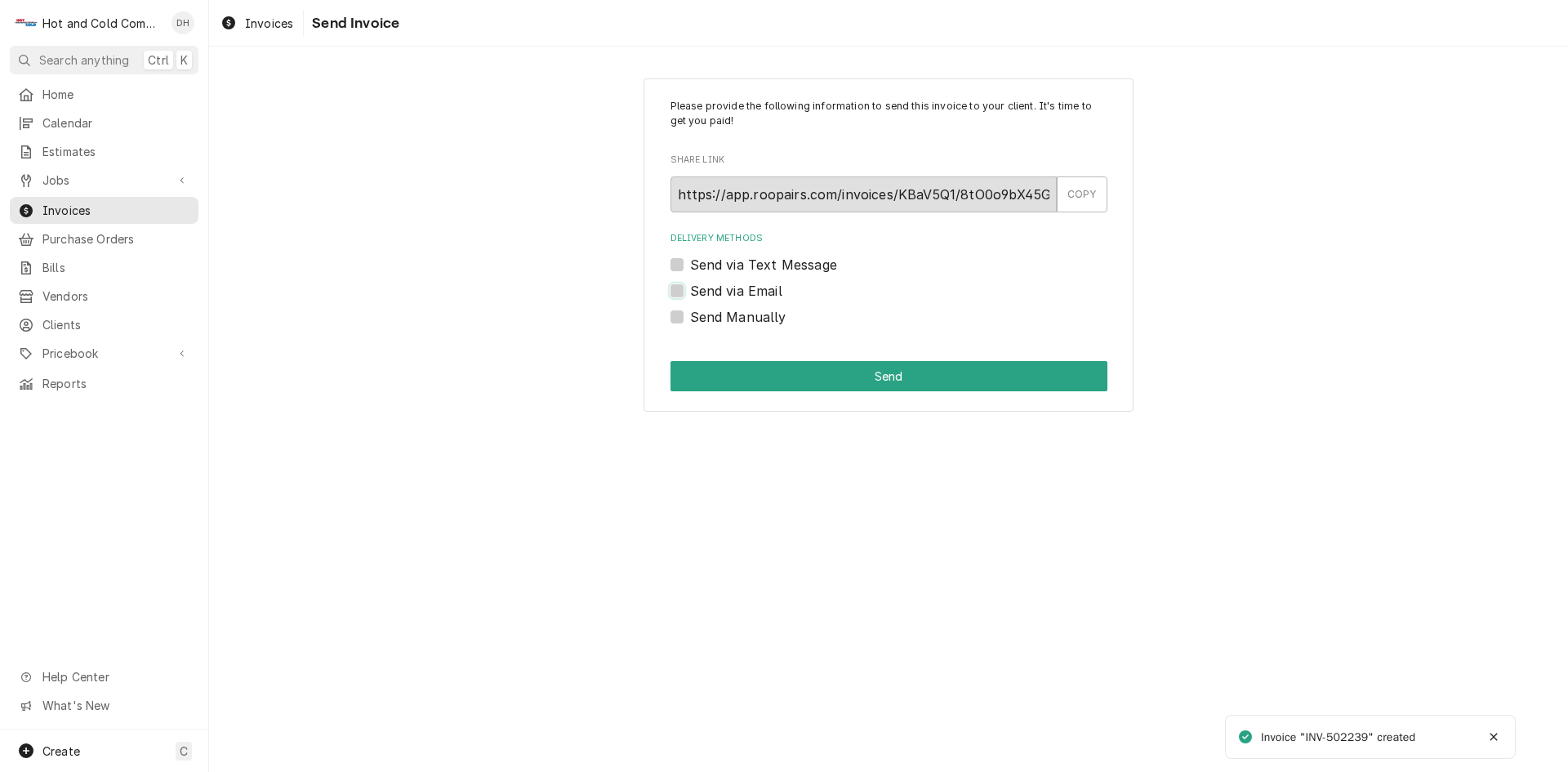 click on "Send via Email" at bounding box center [908, 299] 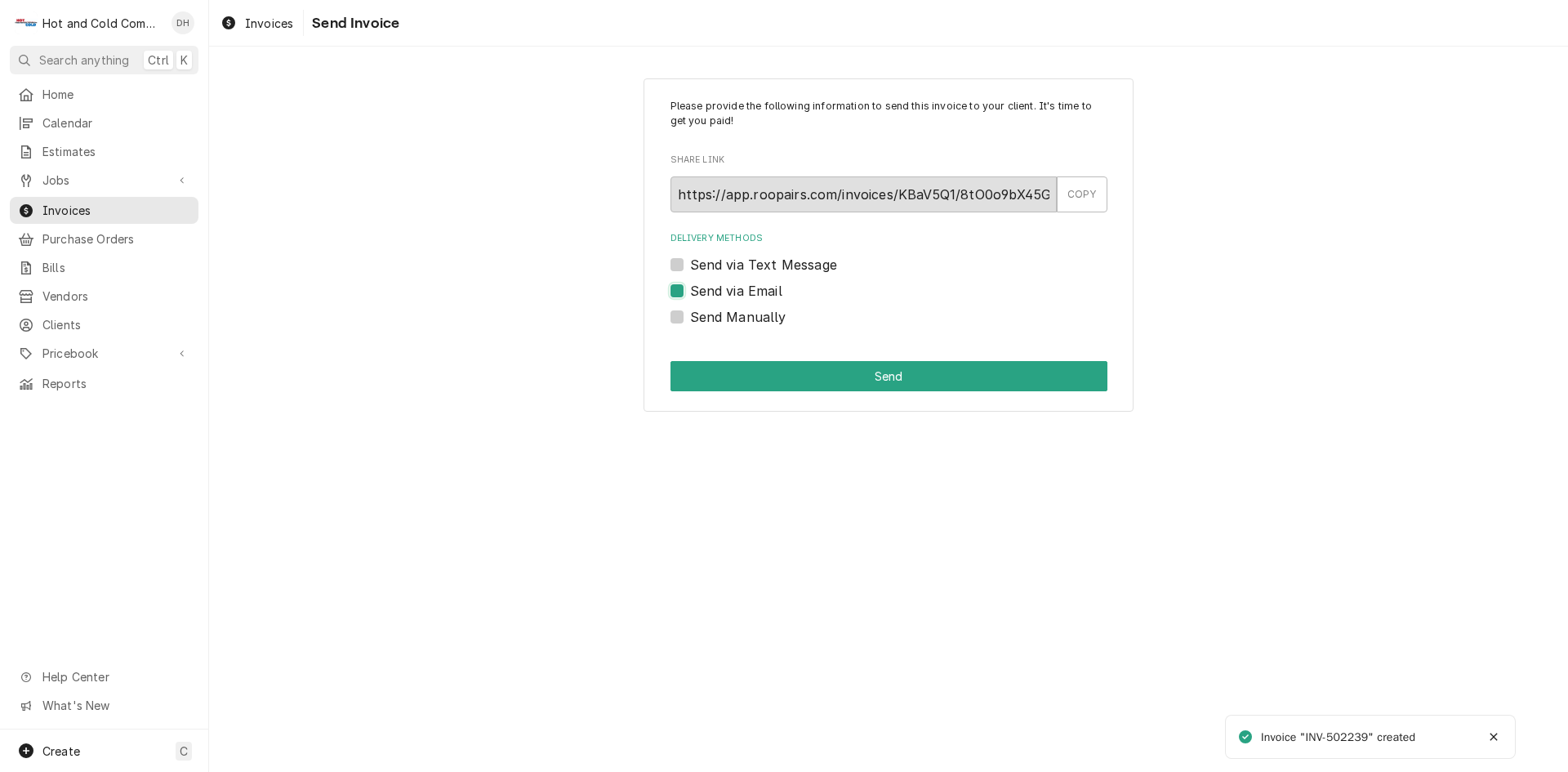 checkbox on "true" 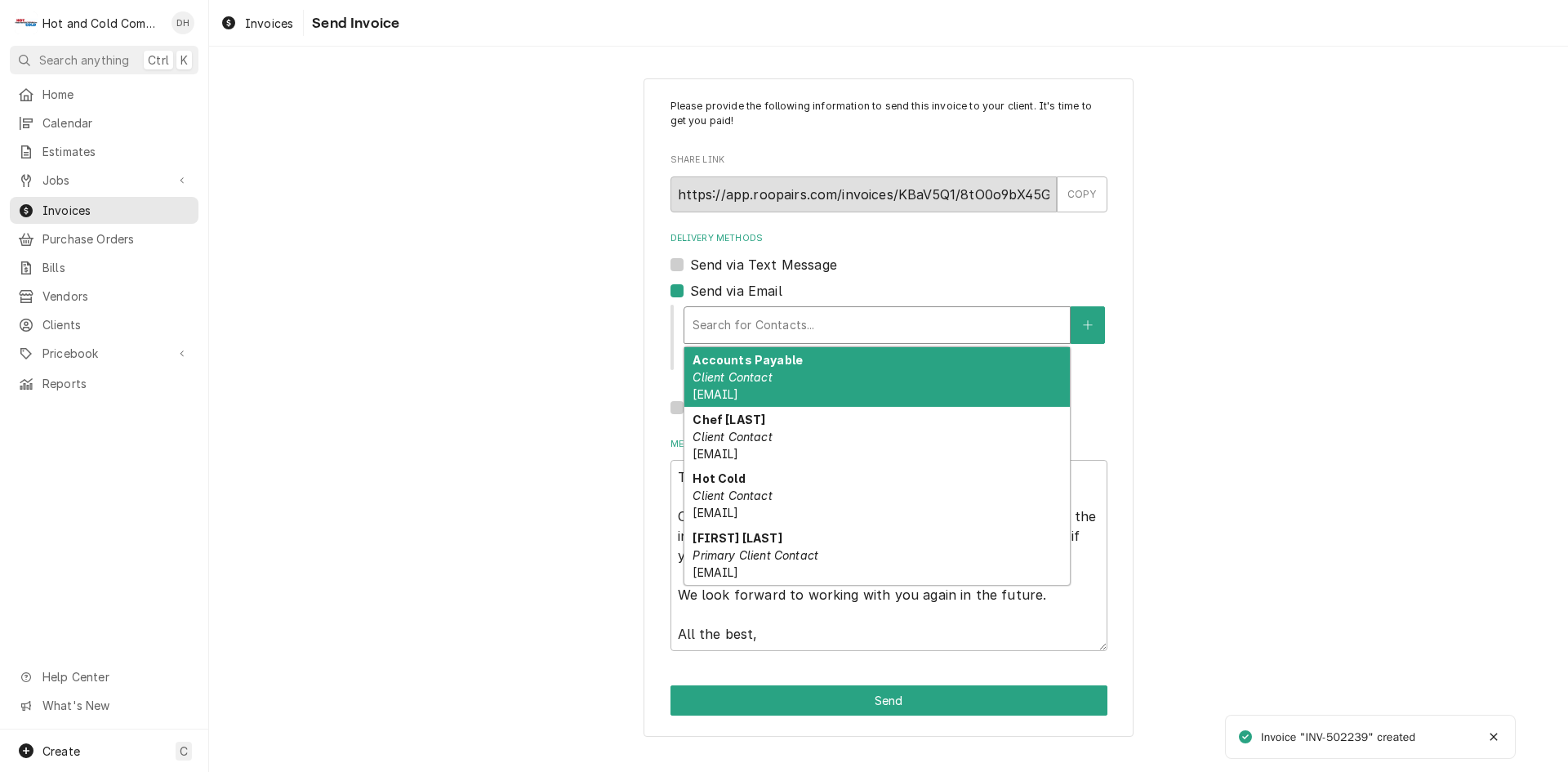 click at bounding box center [877, 325] 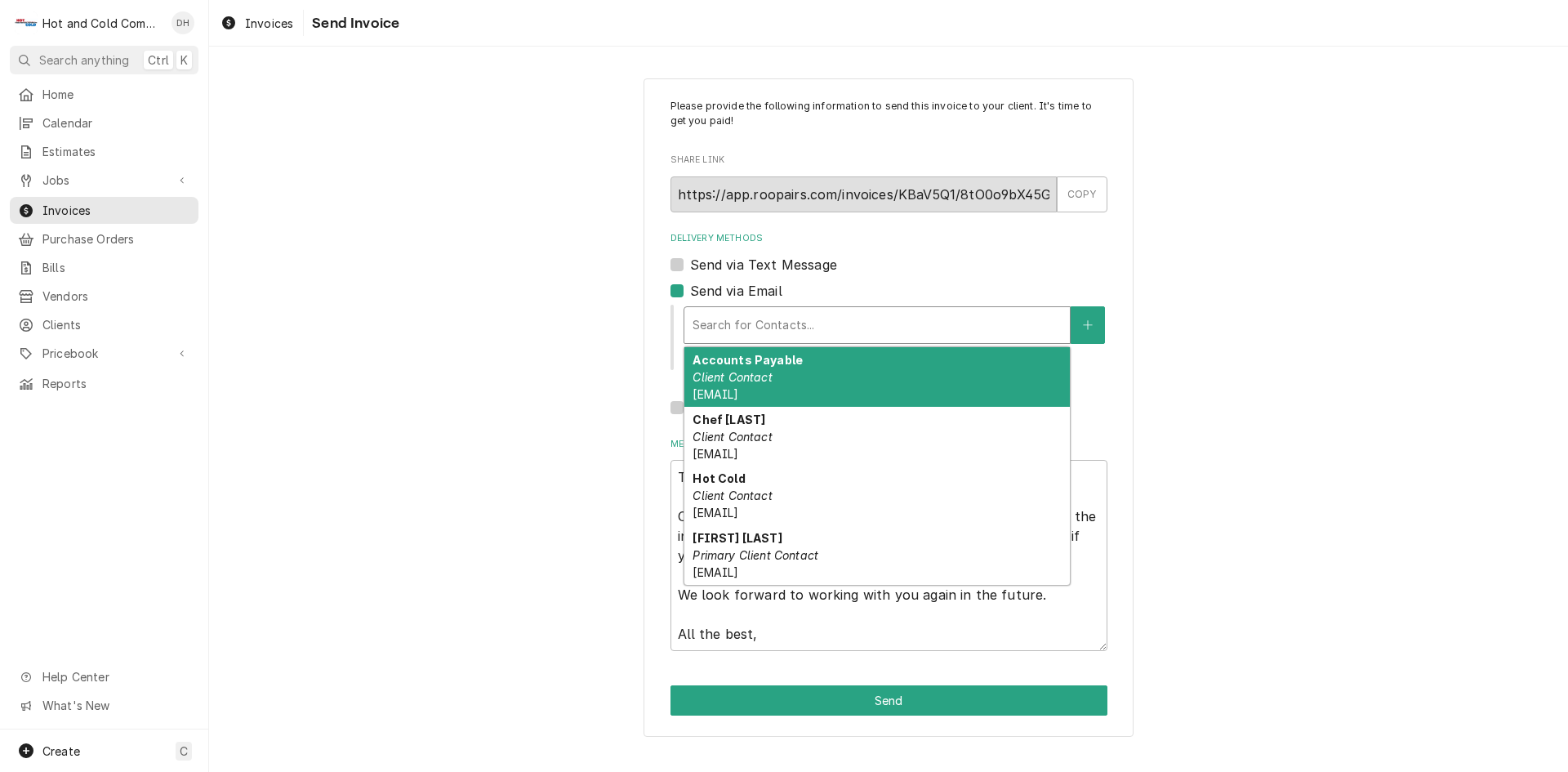 click on "Accounts Payable Client Contact accountspayable@drewcharterschool.org" at bounding box center [877, 377] 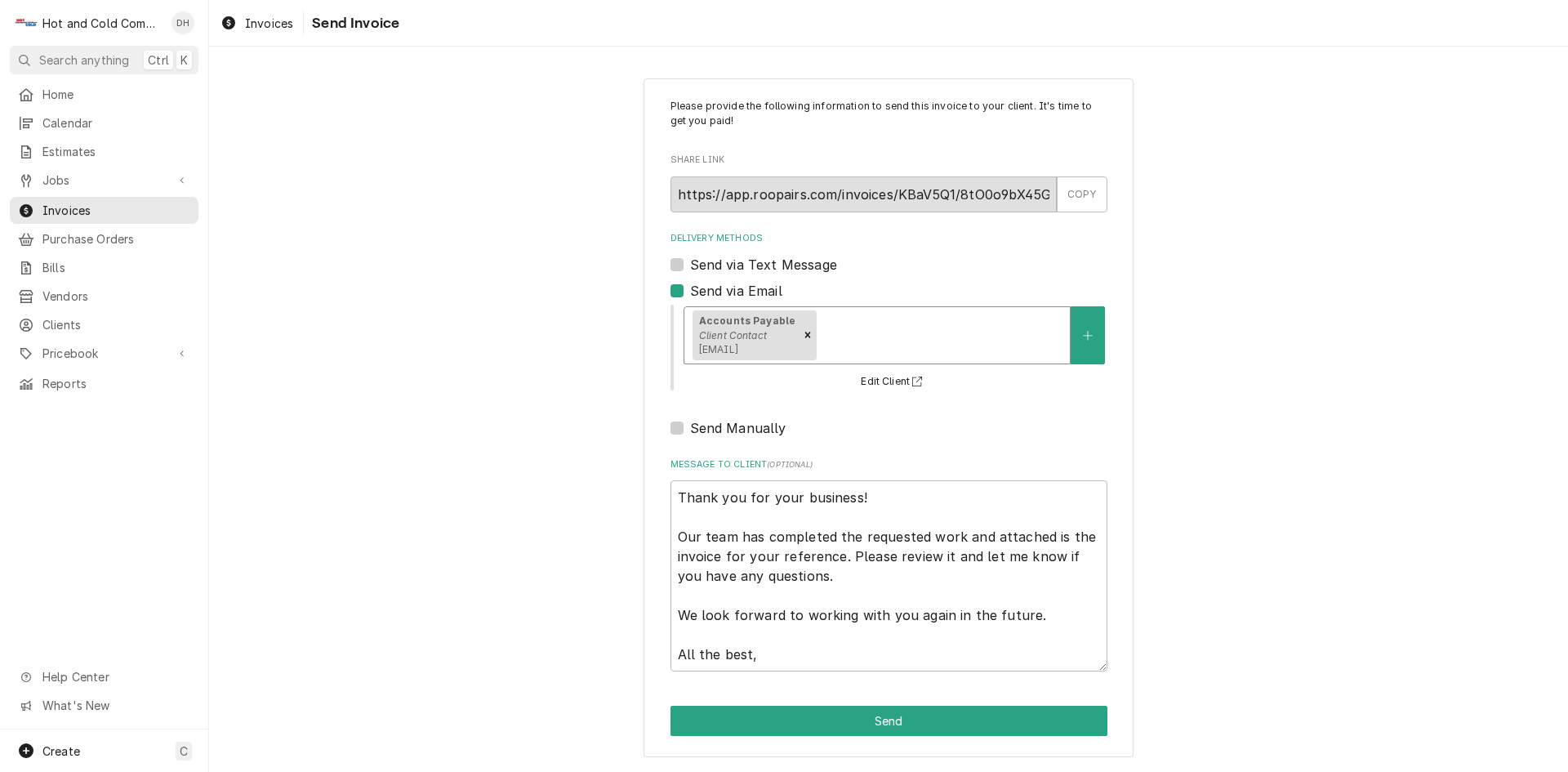 click at bounding box center (941, 335) 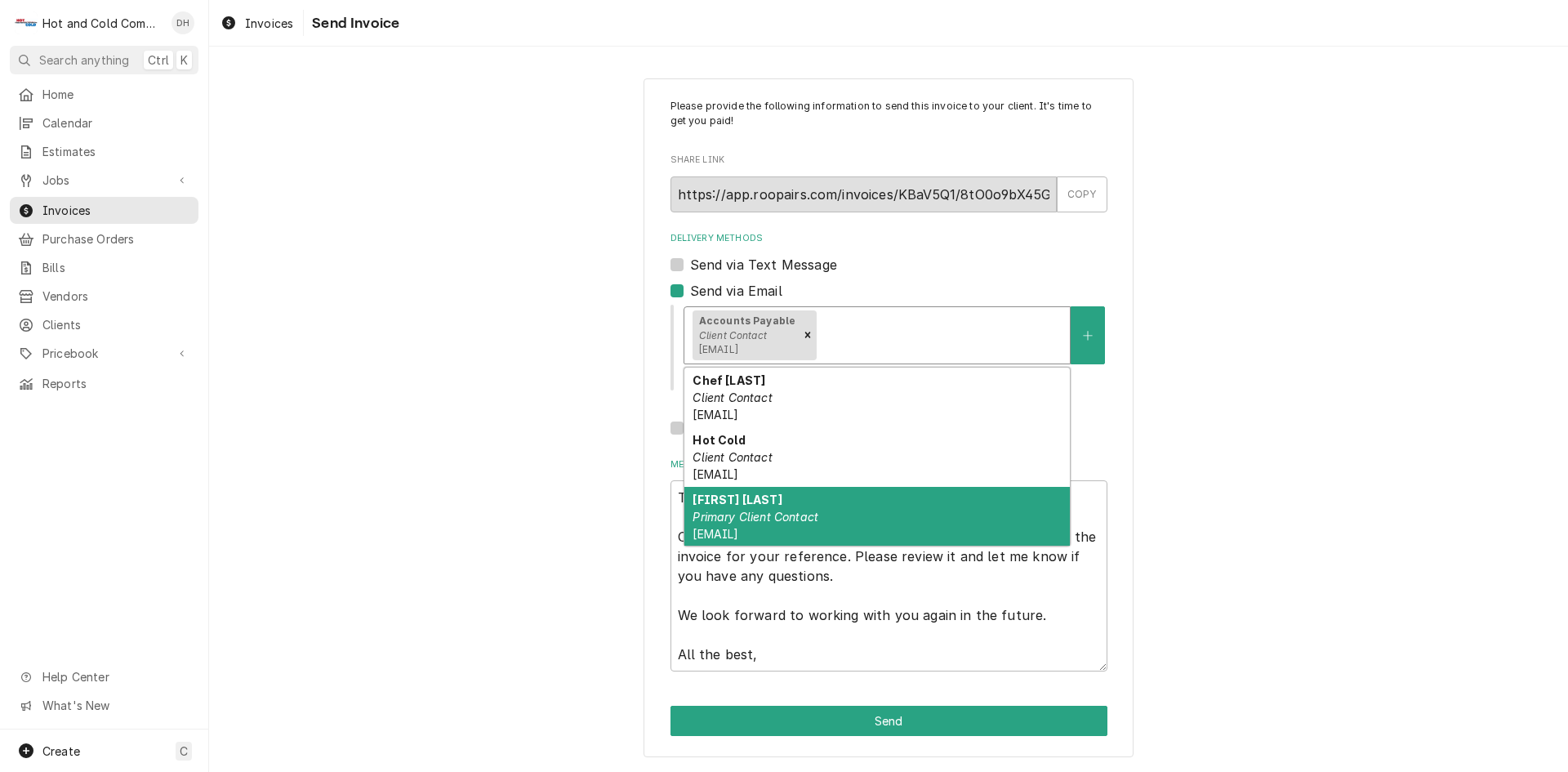 click on "Primary Client Contact" at bounding box center [755, 516] 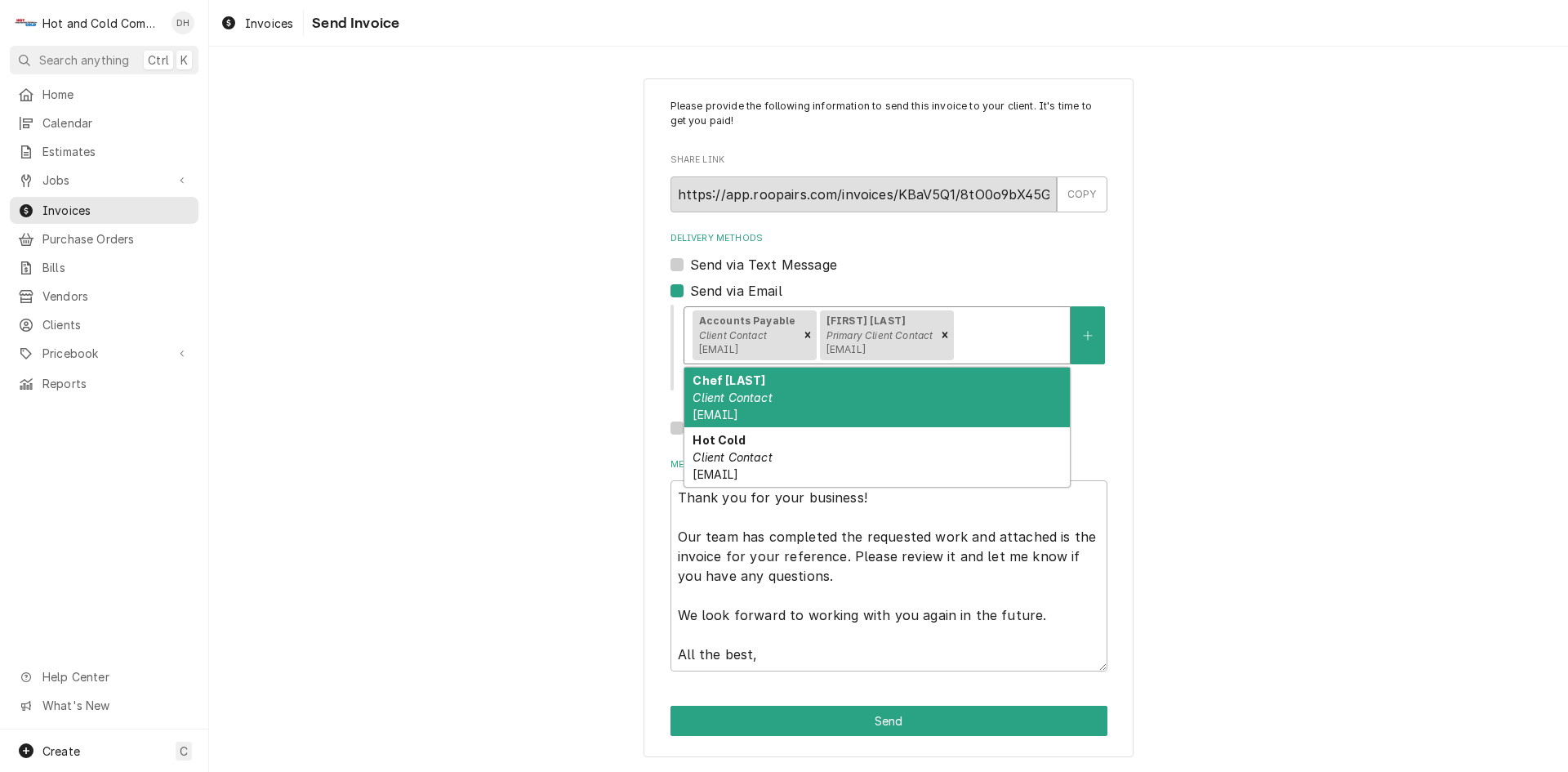 click at bounding box center (1009, 335) 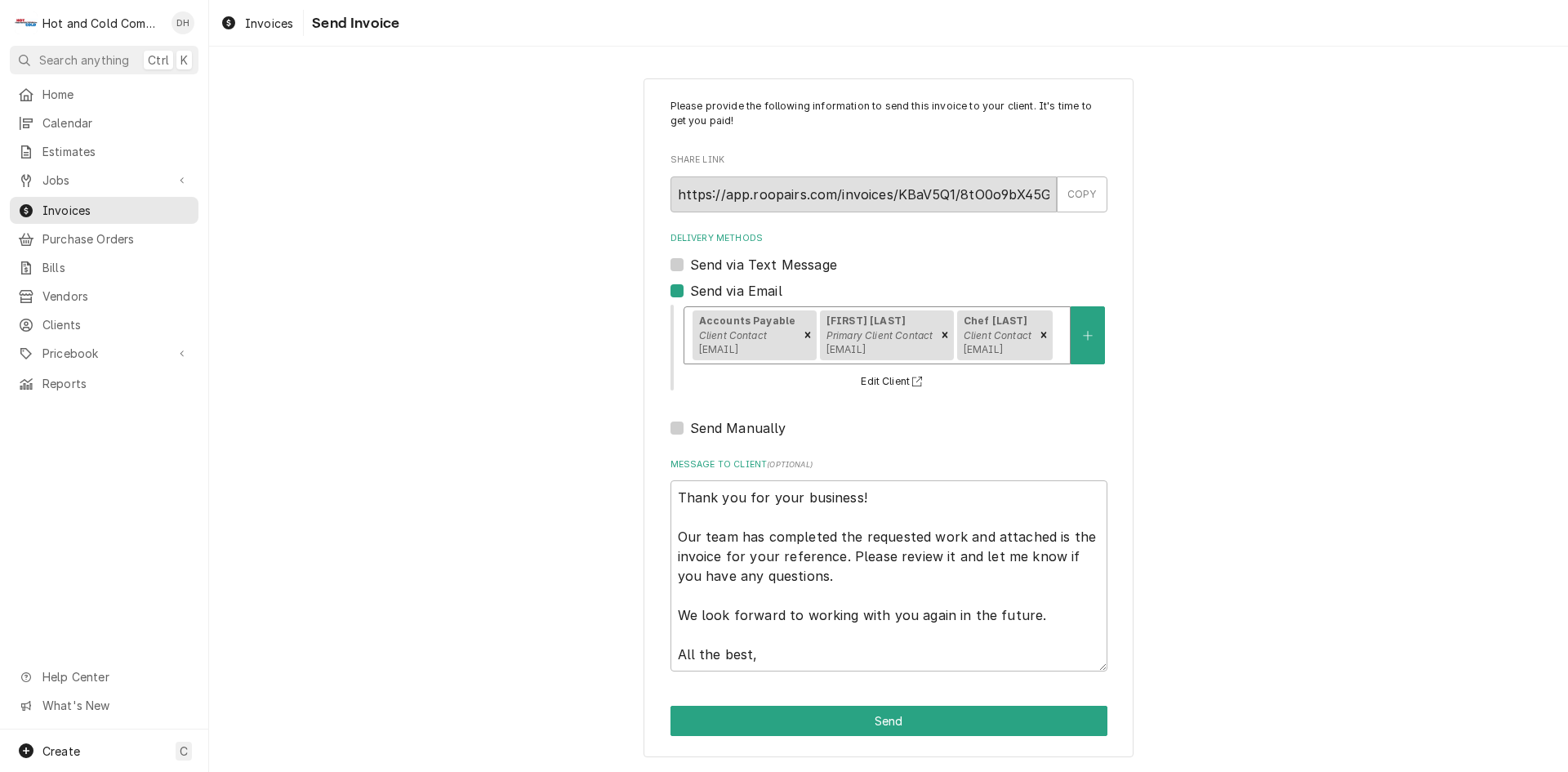 scroll, scrollTop: 105, scrollLeft: 0, axis: vertical 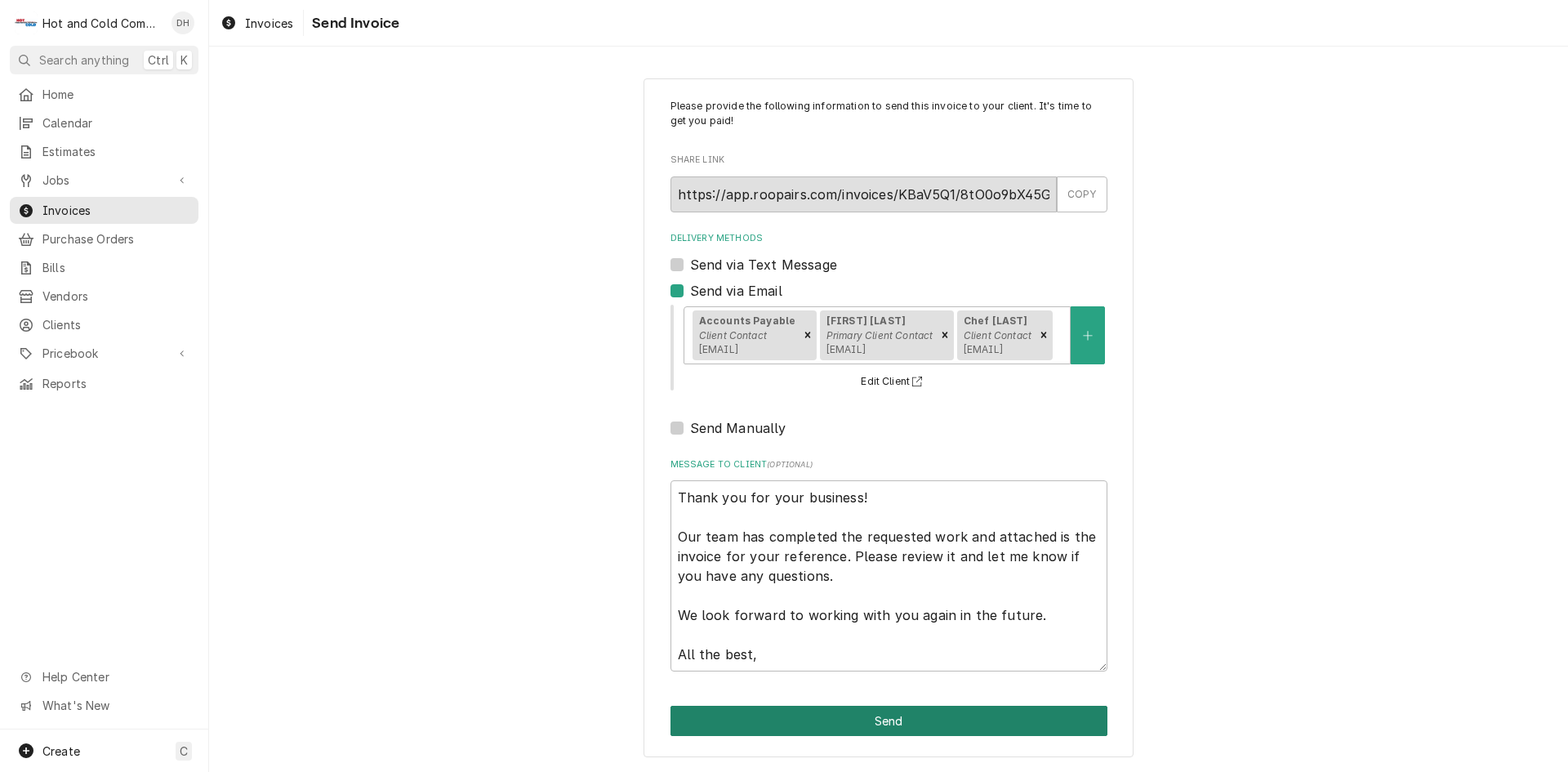 drag, startPoint x: 872, startPoint y: 721, endPoint x: 900, endPoint y: 695, distance: 38.209946 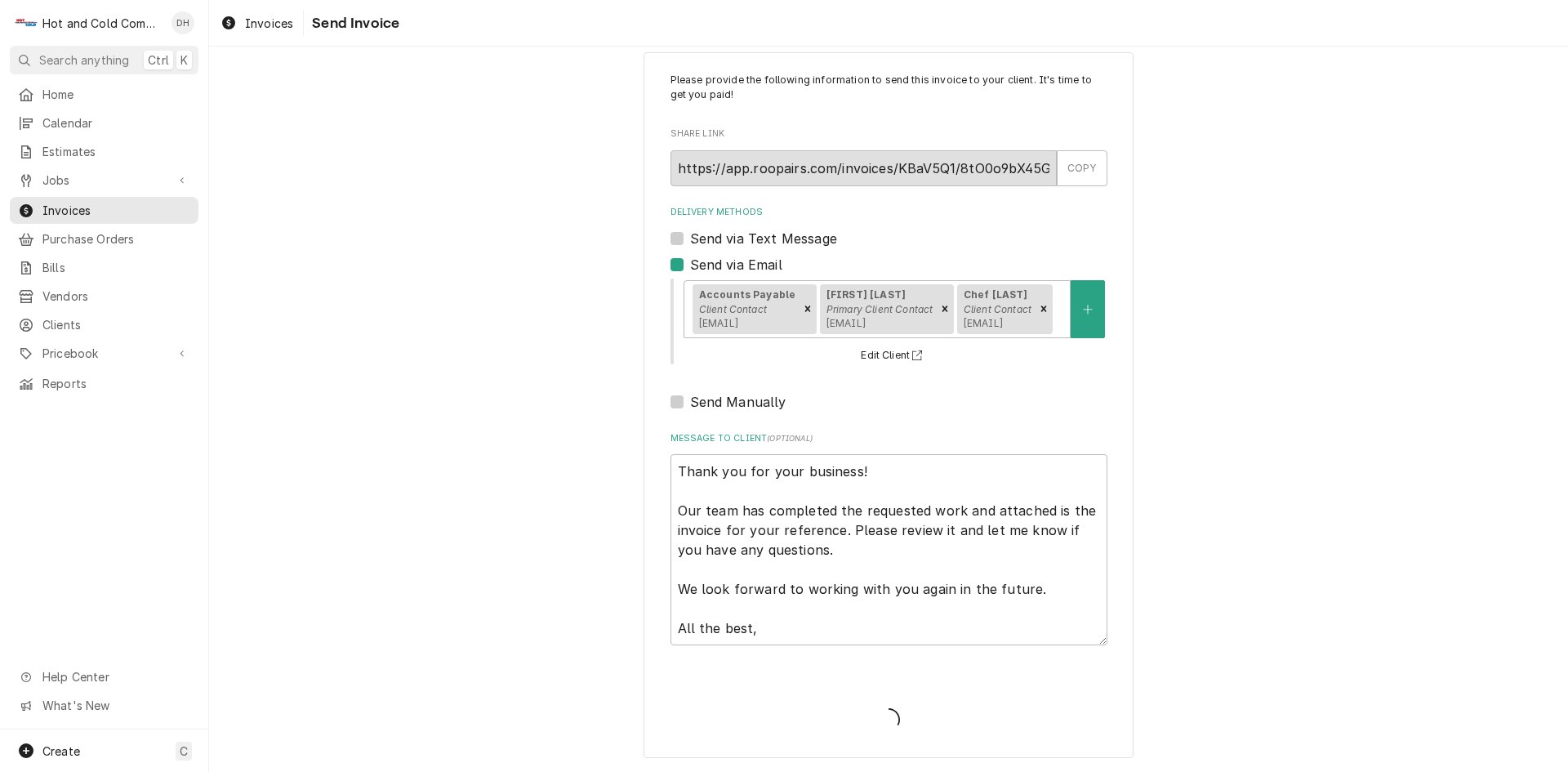 type on "x" 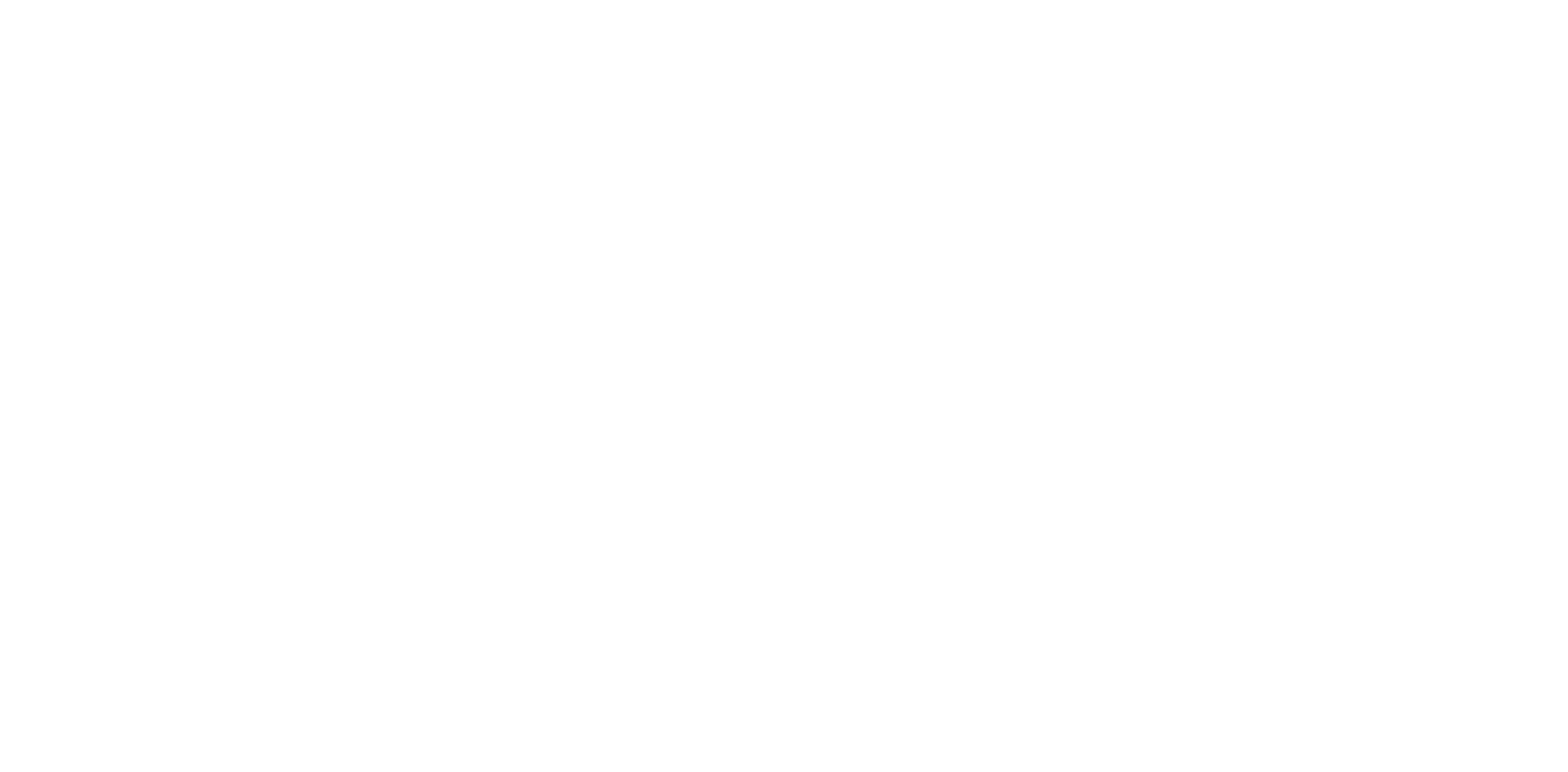 scroll, scrollTop: 0, scrollLeft: 0, axis: both 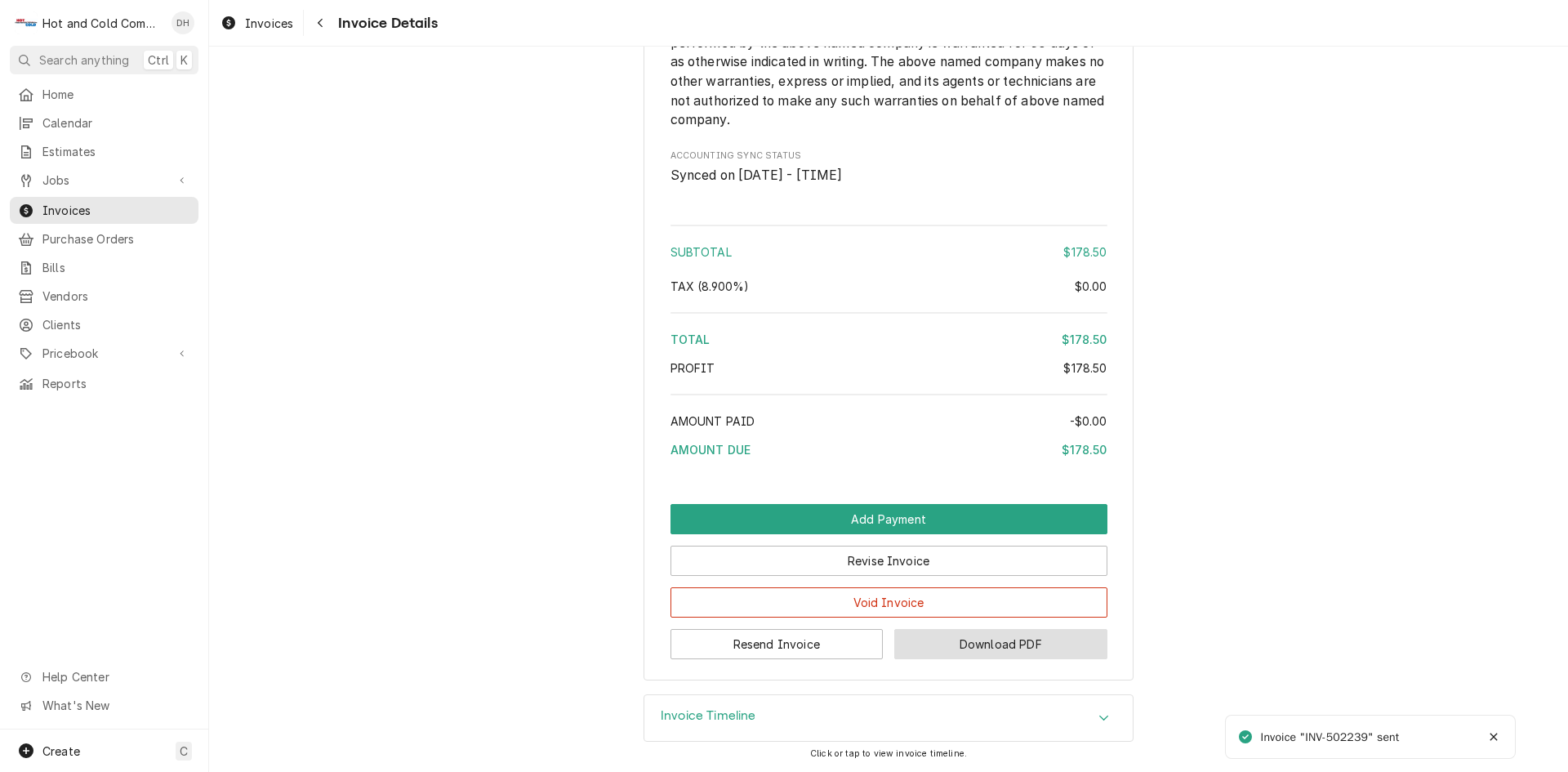 click on "Download PDF" at bounding box center [1000, 644] 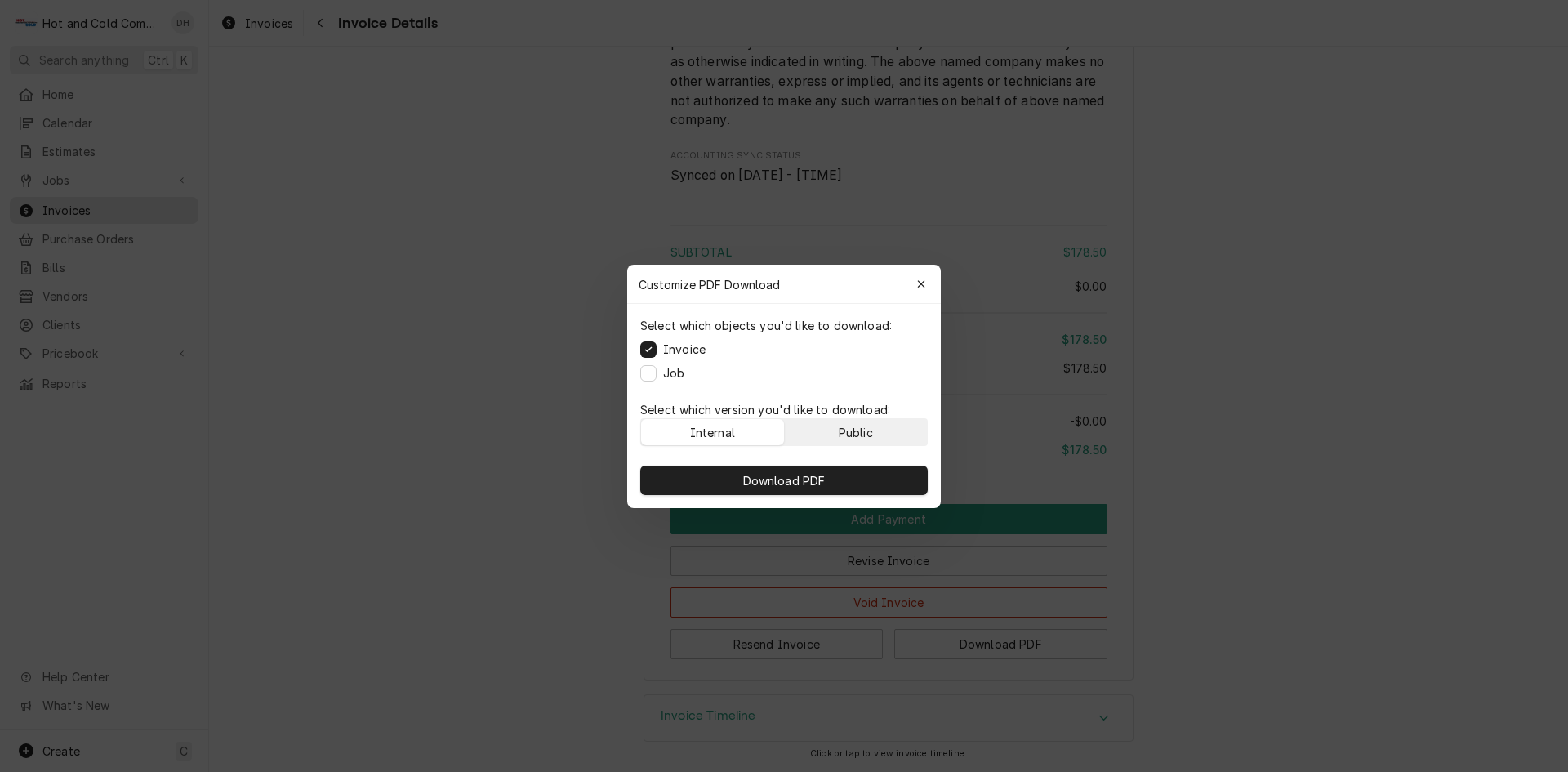click on "Public" at bounding box center [856, 432] 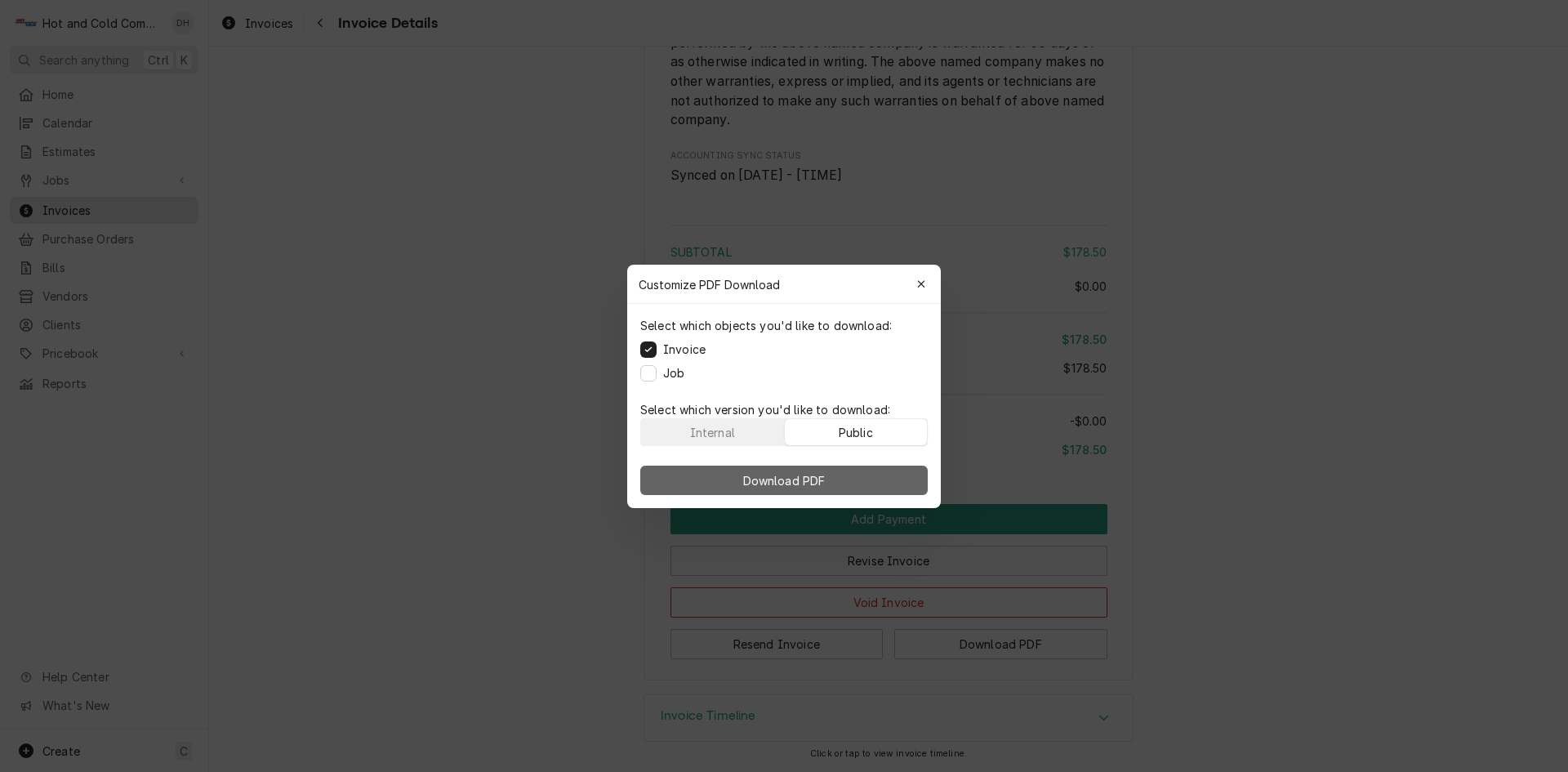 click on "Download PDF" at bounding box center [784, 480] 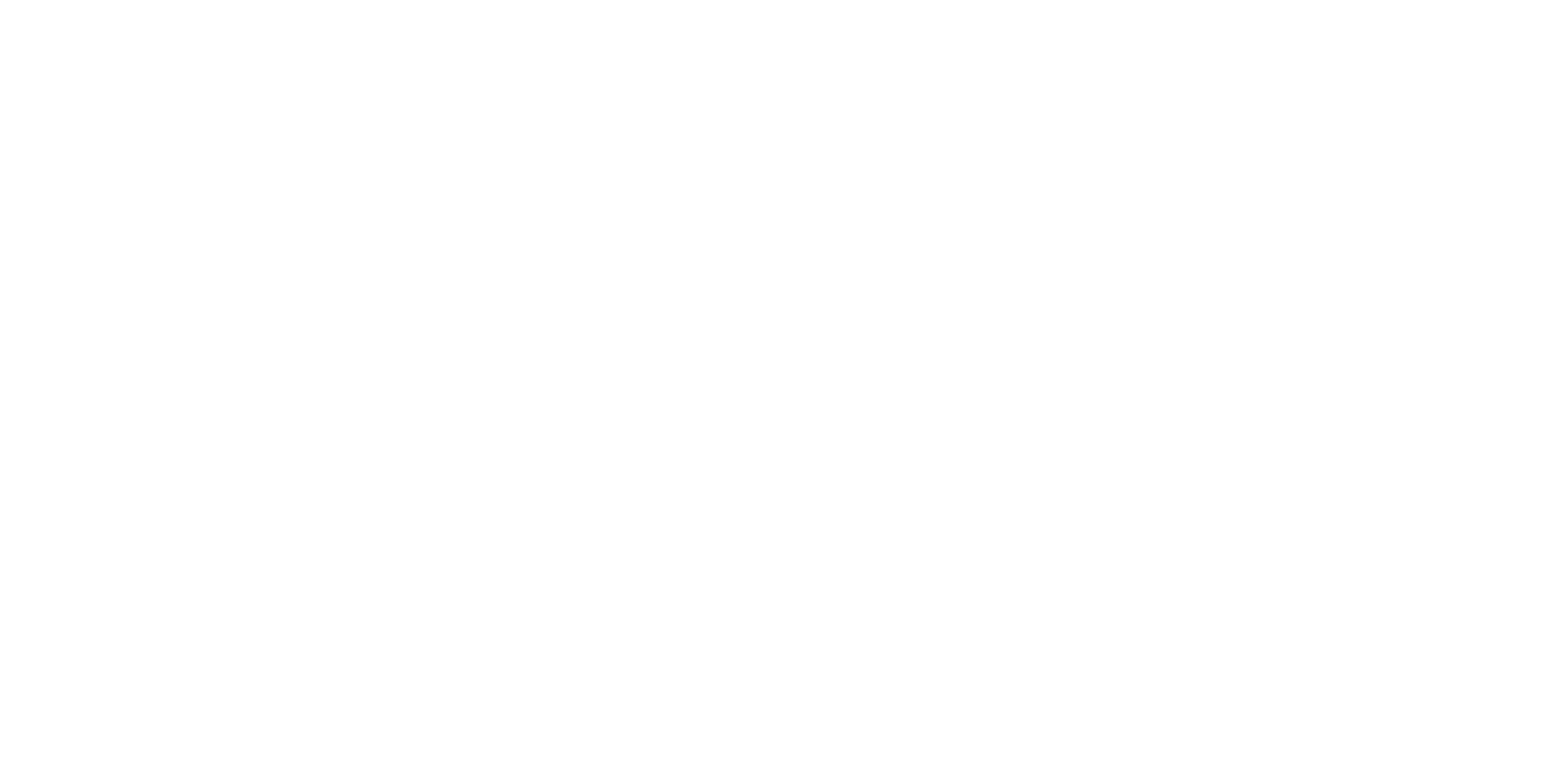 scroll, scrollTop: 0, scrollLeft: 0, axis: both 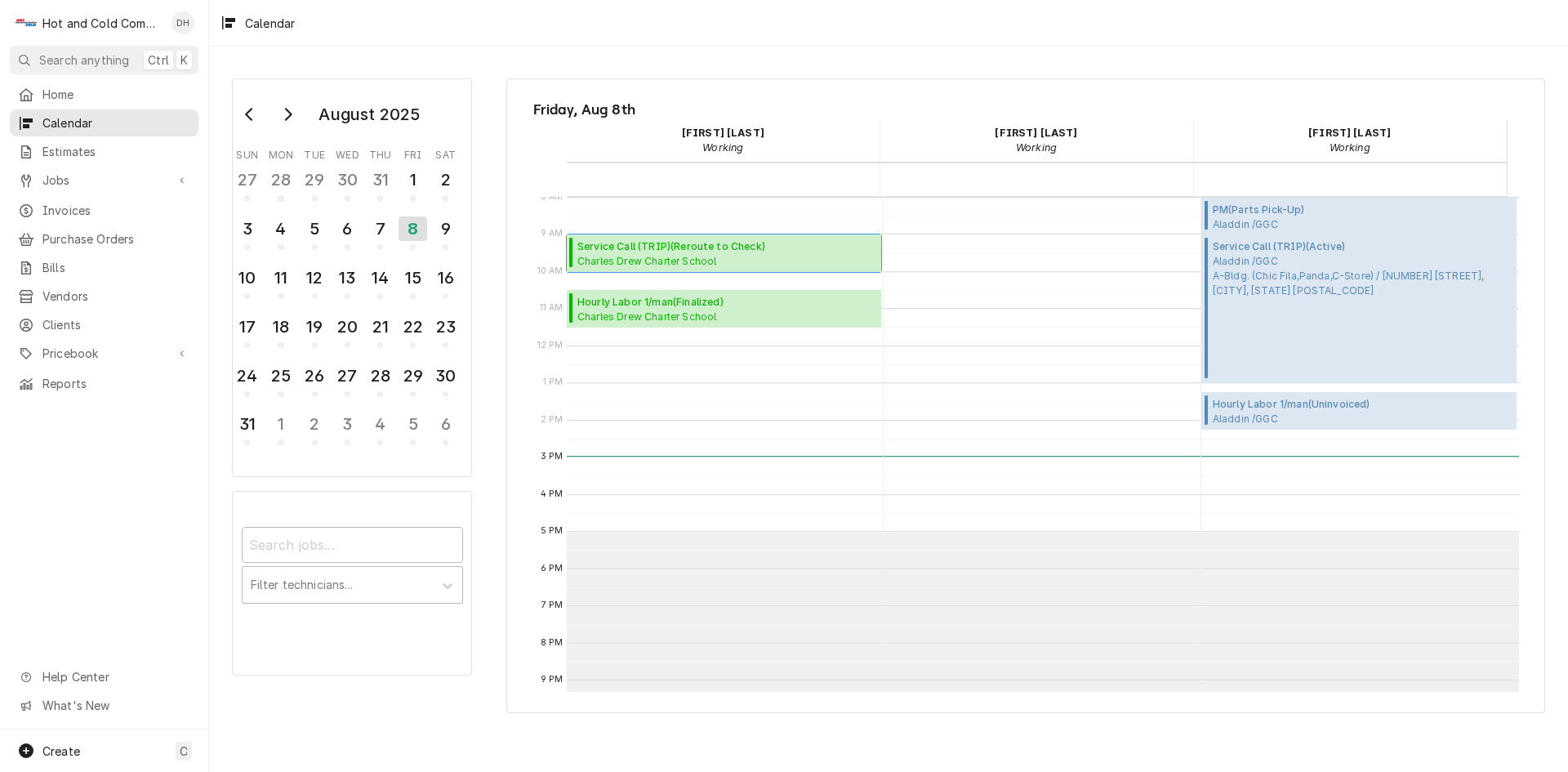click on "Service Call (TRIP)  ( Reroute to Check )" at bounding box center (727, 247) 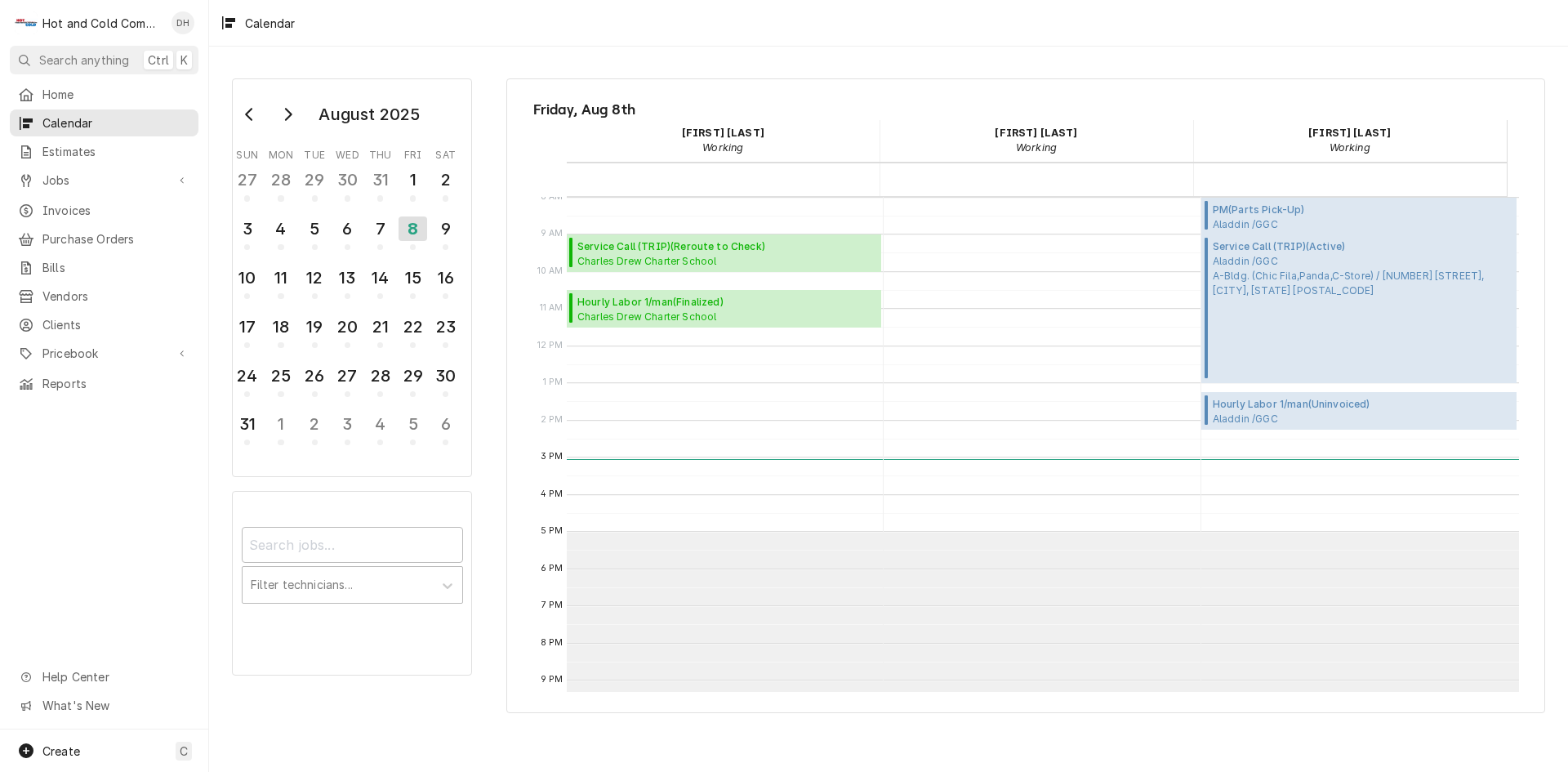 click at bounding box center [1041, 346] 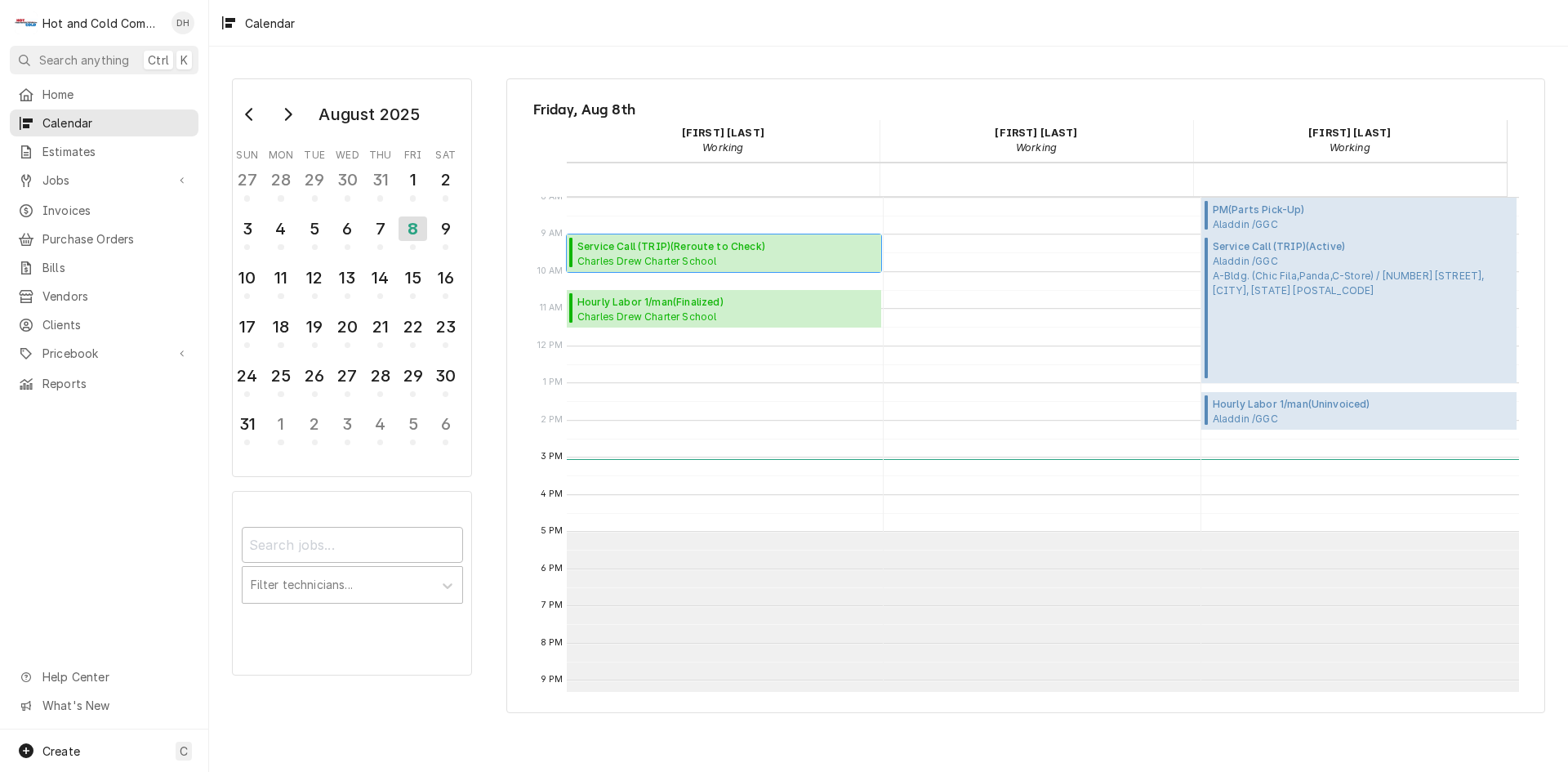click on "Service Call (TRIP)  ( Reroute to Check )" at bounding box center [727, 247] 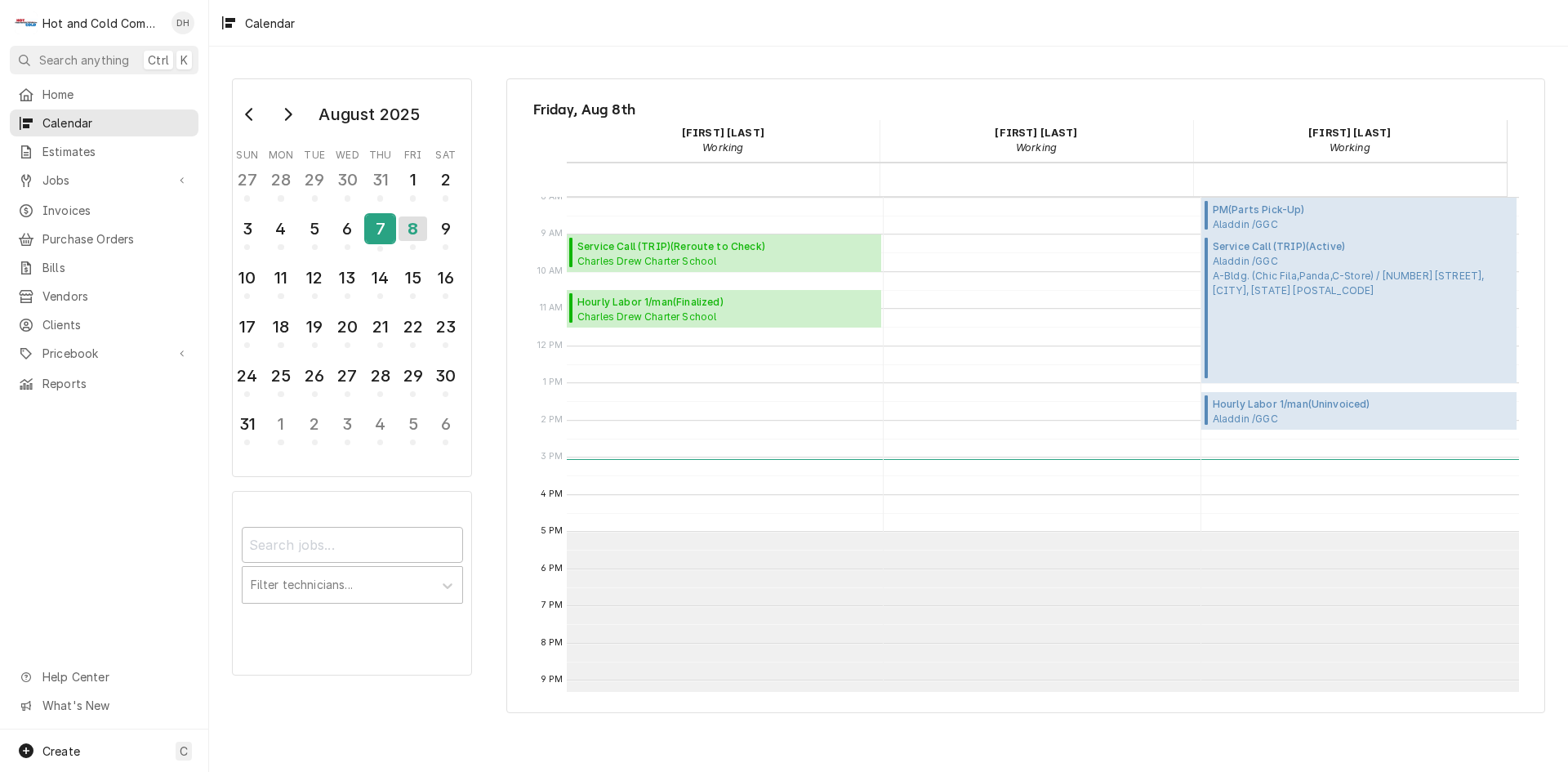 click on "7" at bounding box center (380, 229) 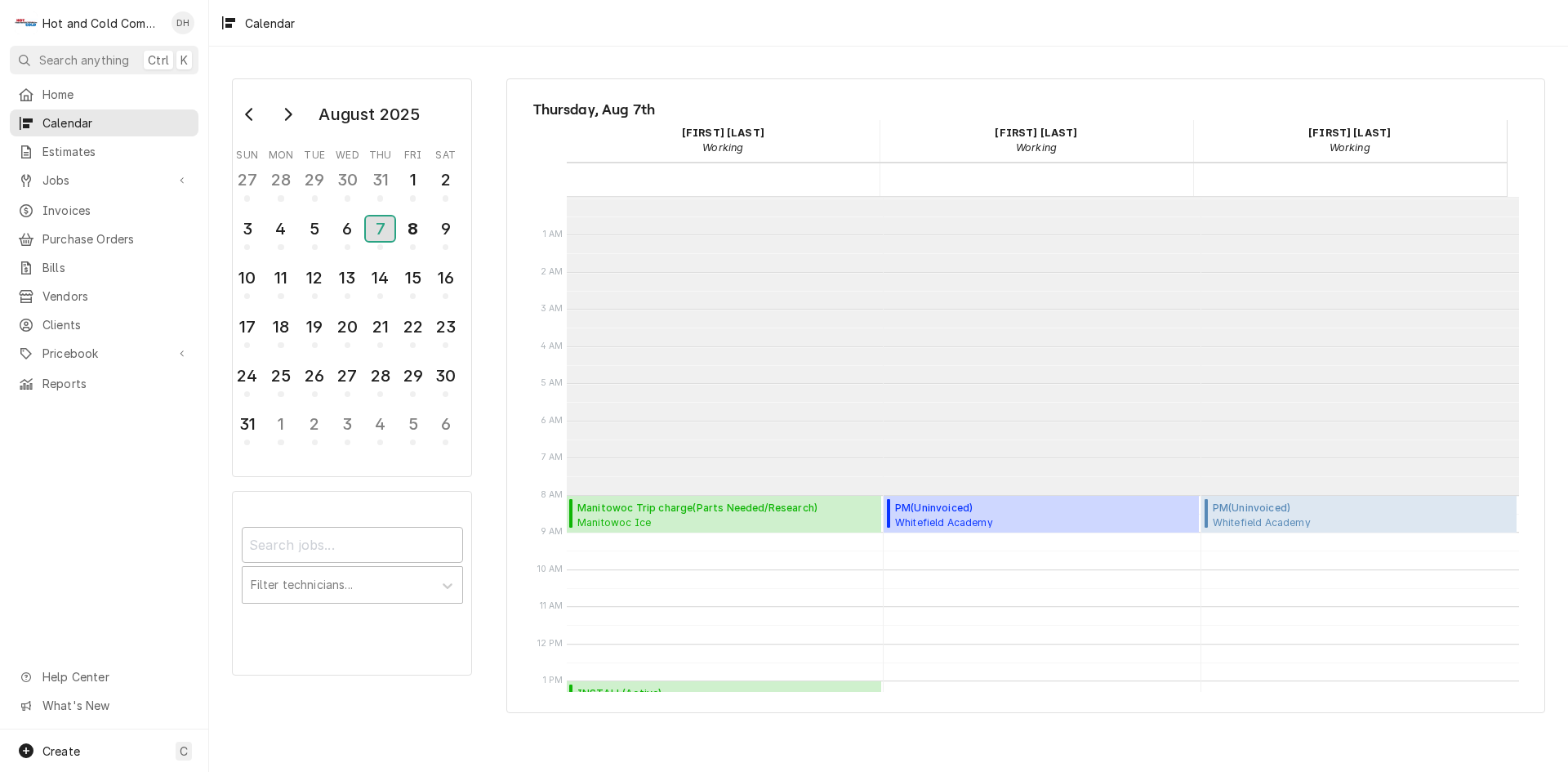 scroll, scrollTop: 298, scrollLeft: 0, axis: vertical 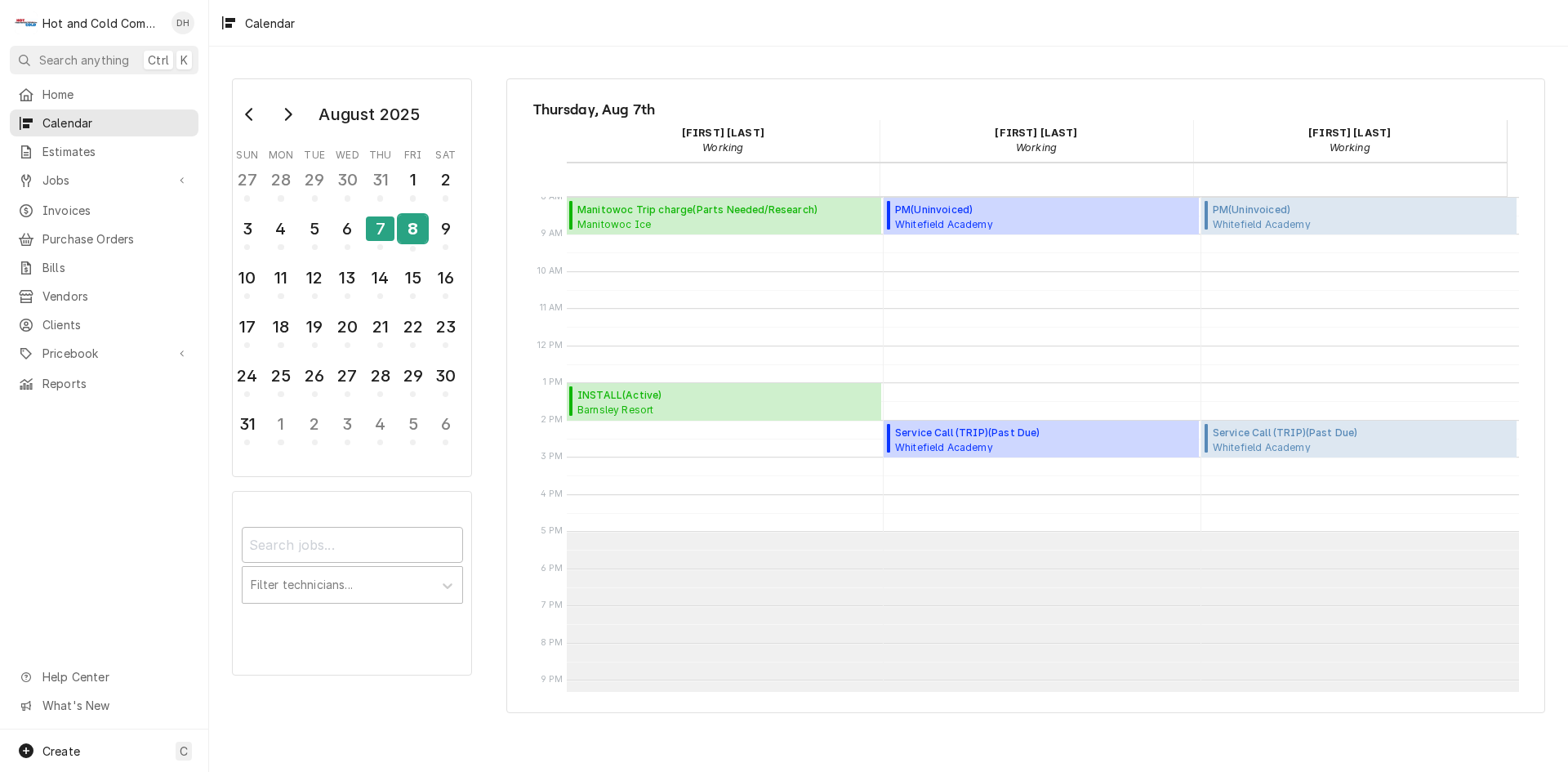 click on "8" at bounding box center (412, 229) 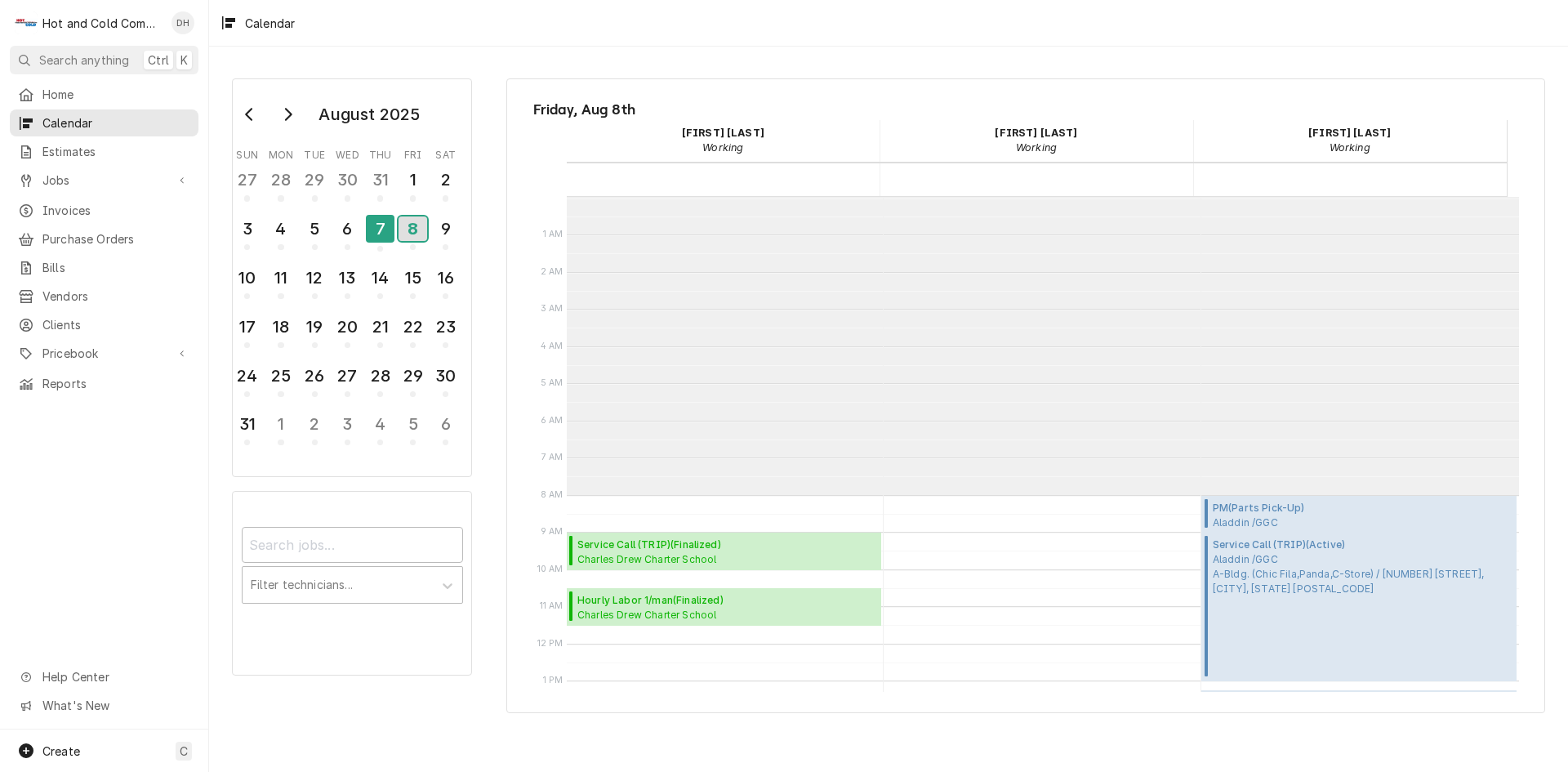 scroll, scrollTop: 298, scrollLeft: 0, axis: vertical 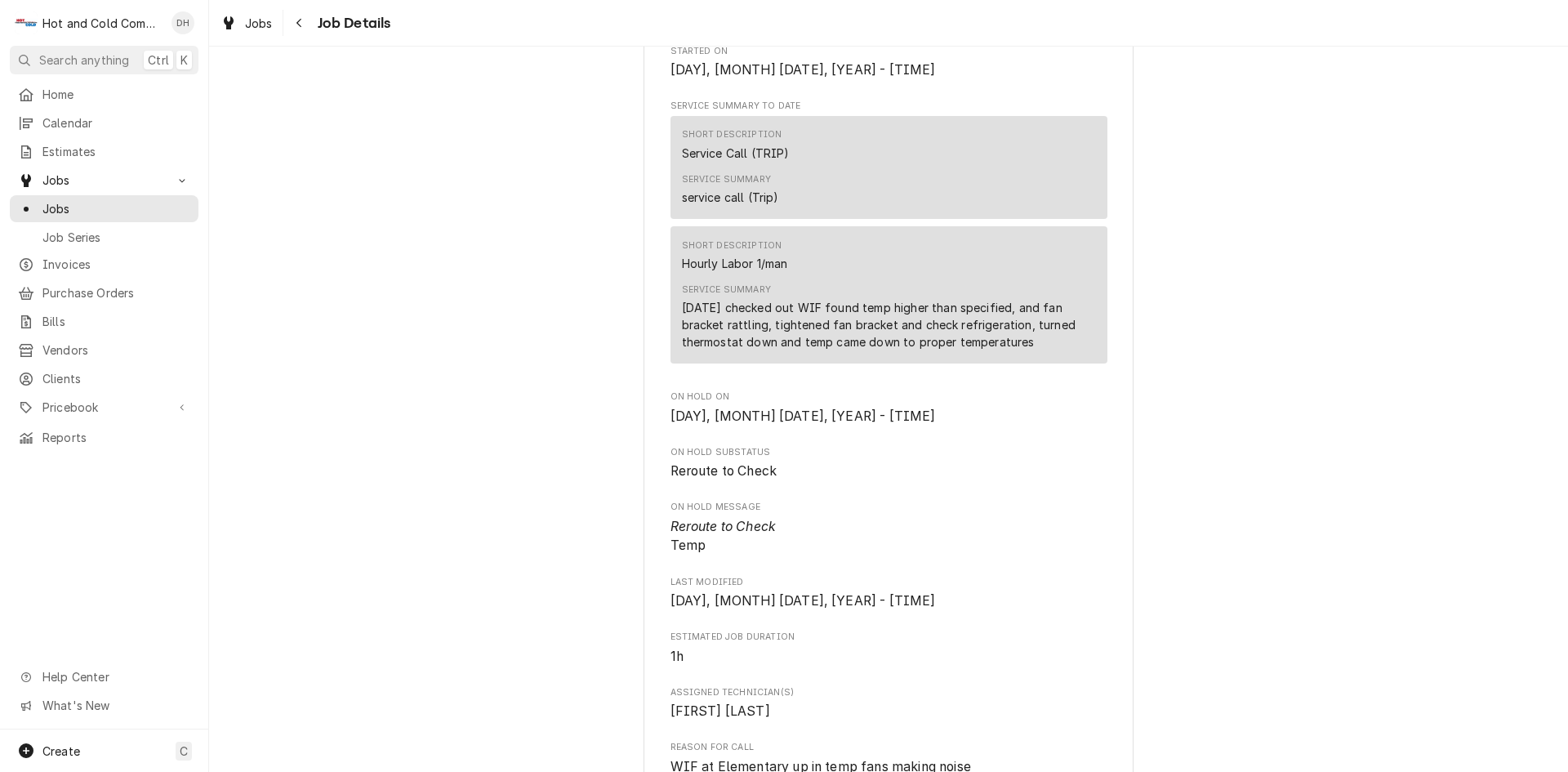 click on "Short Description Hourly Labor 1/man" at bounding box center (889, 256) 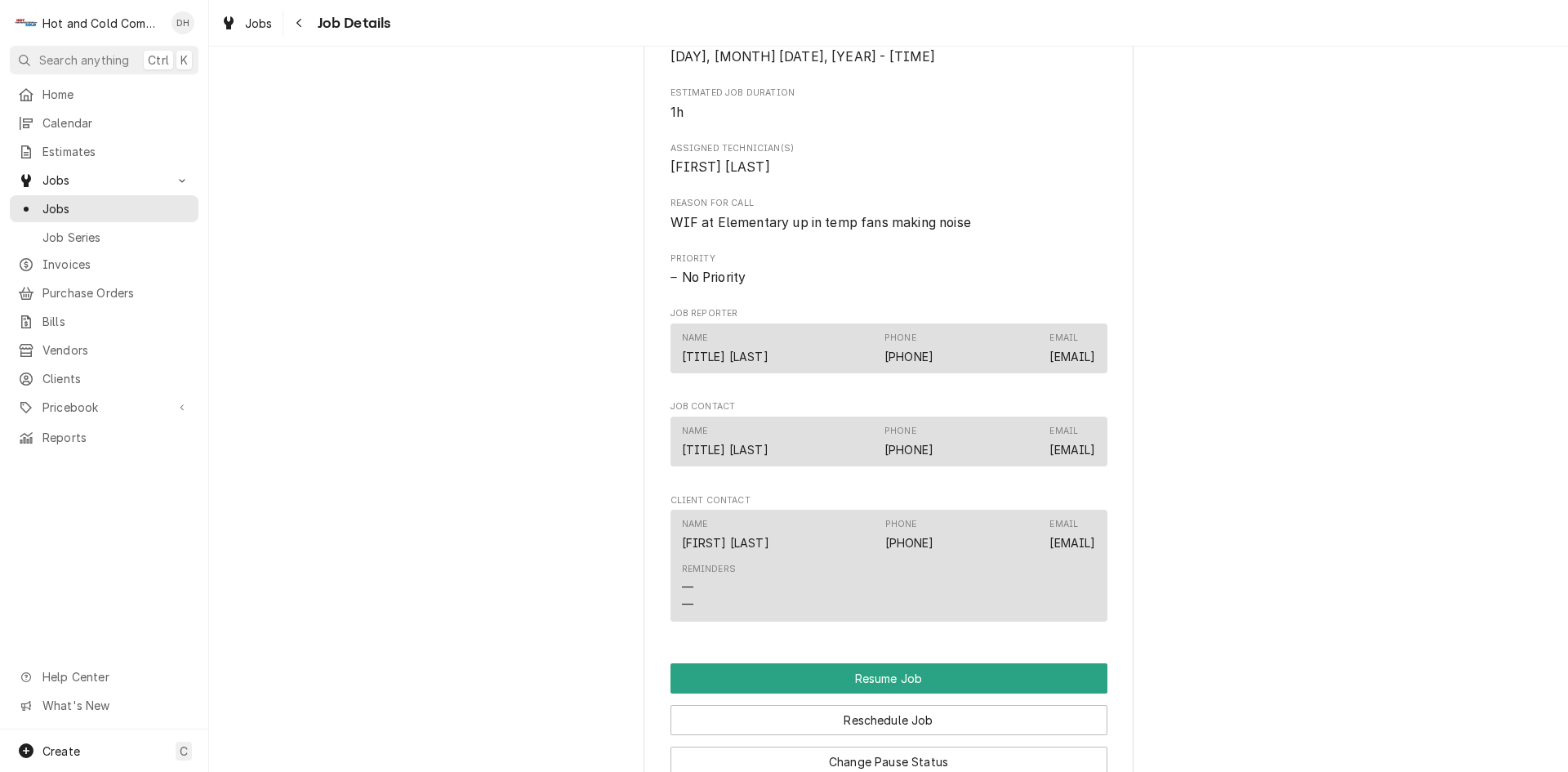 scroll, scrollTop: 1362, scrollLeft: 0, axis: vertical 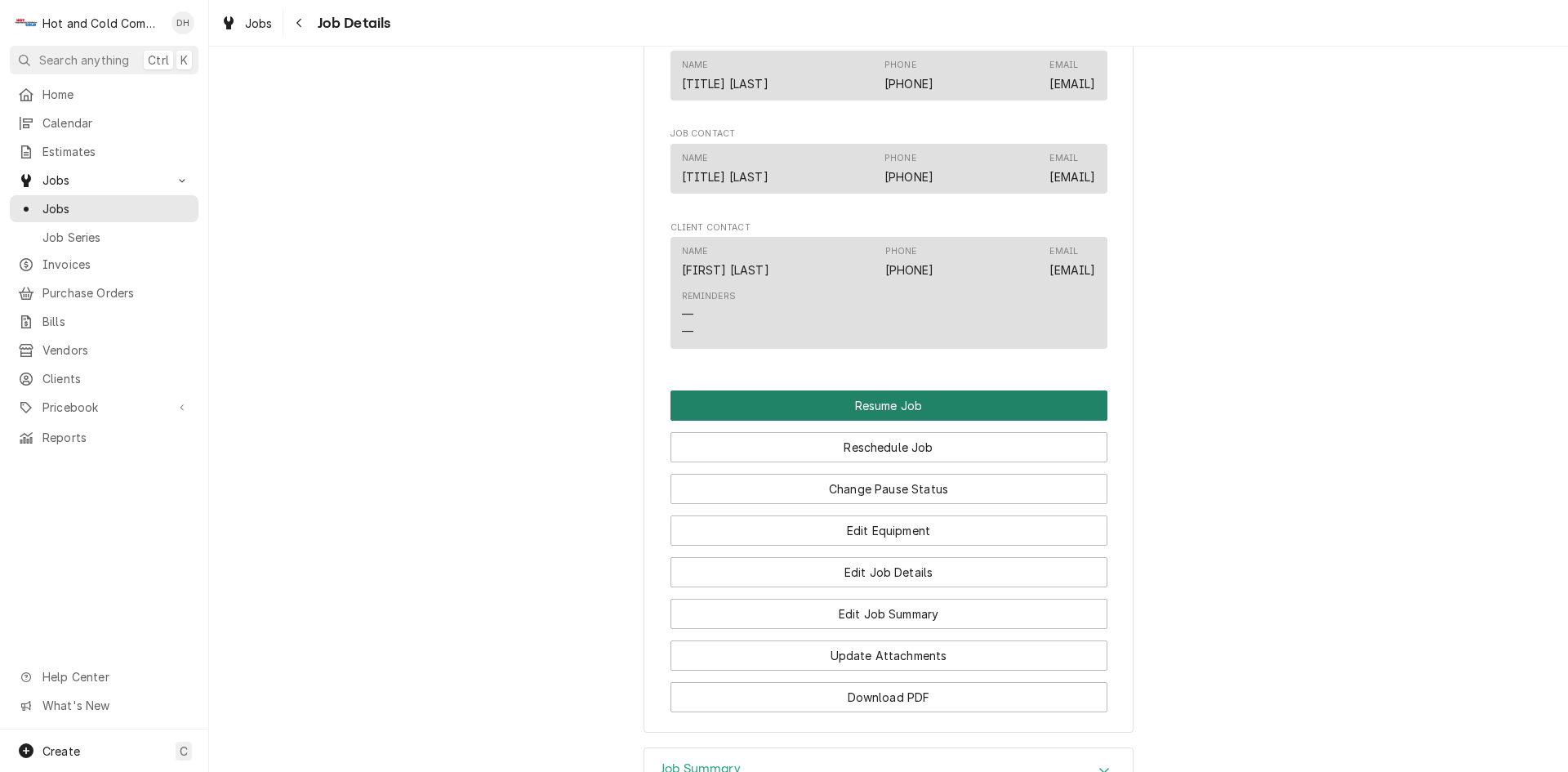 click on "Resume Job" at bounding box center [889, 405] 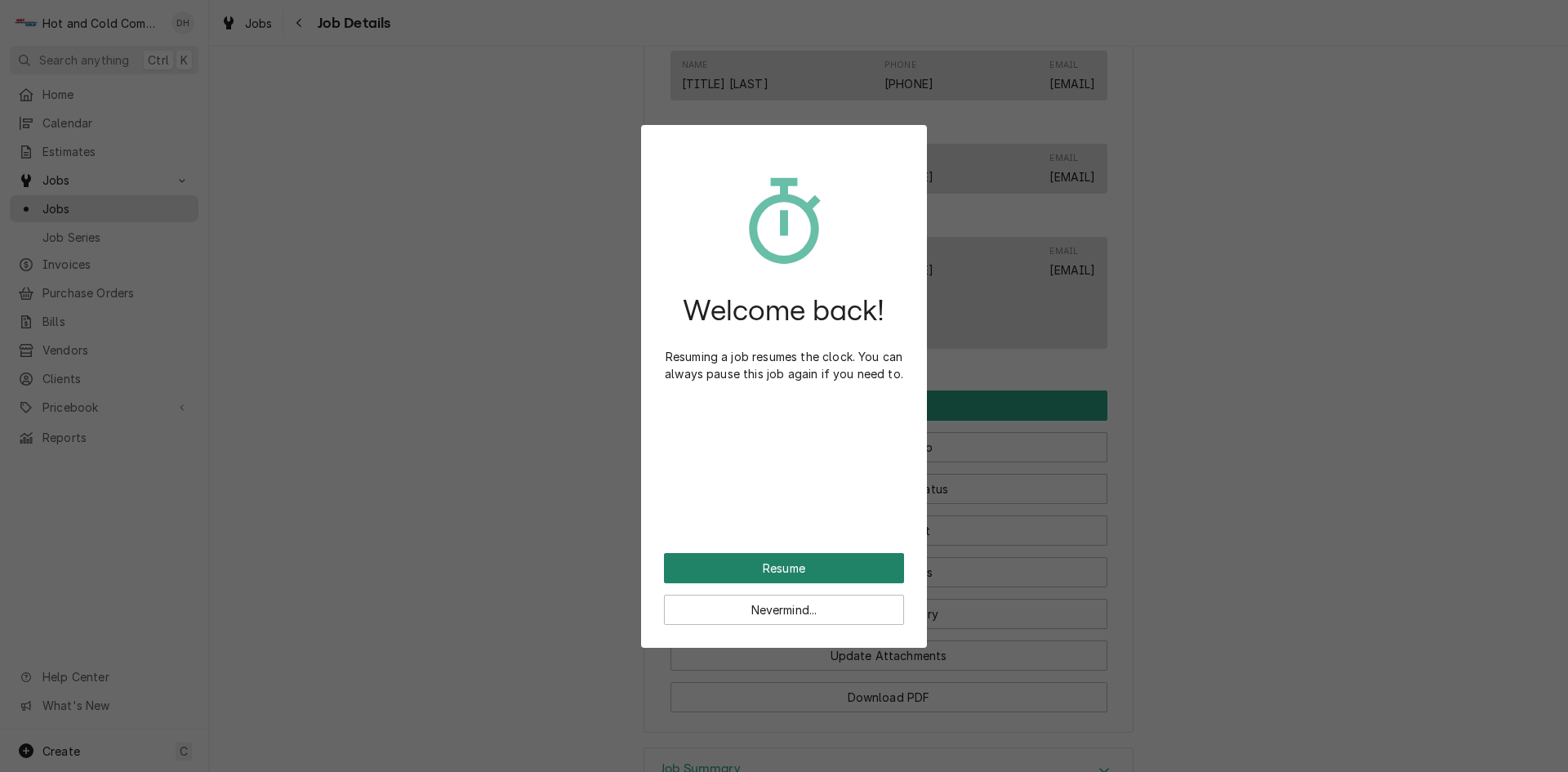 click on "Resume" at bounding box center (784, 568) 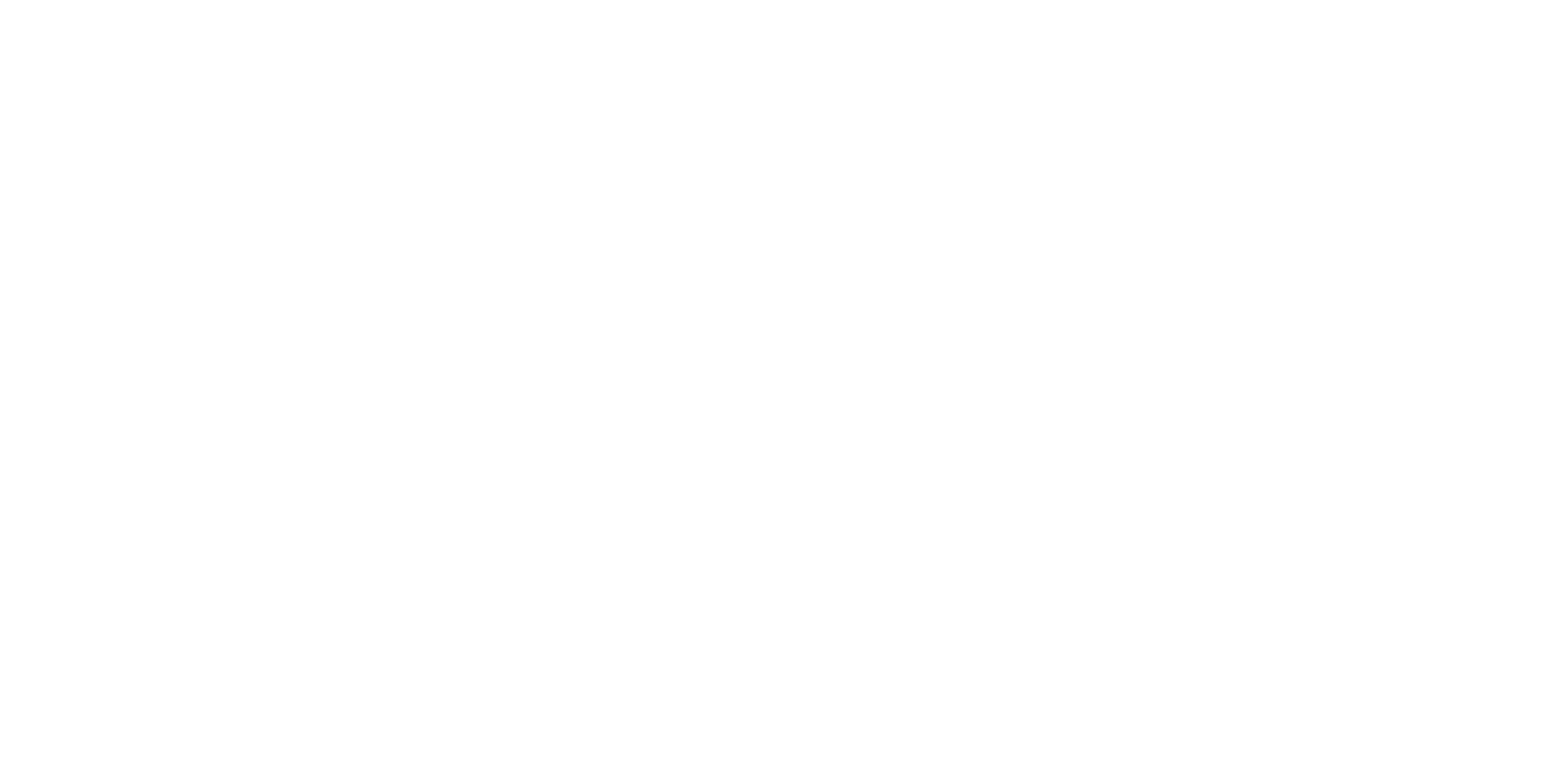 scroll, scrollTop: 0, scrollLeft: 0, axis: both 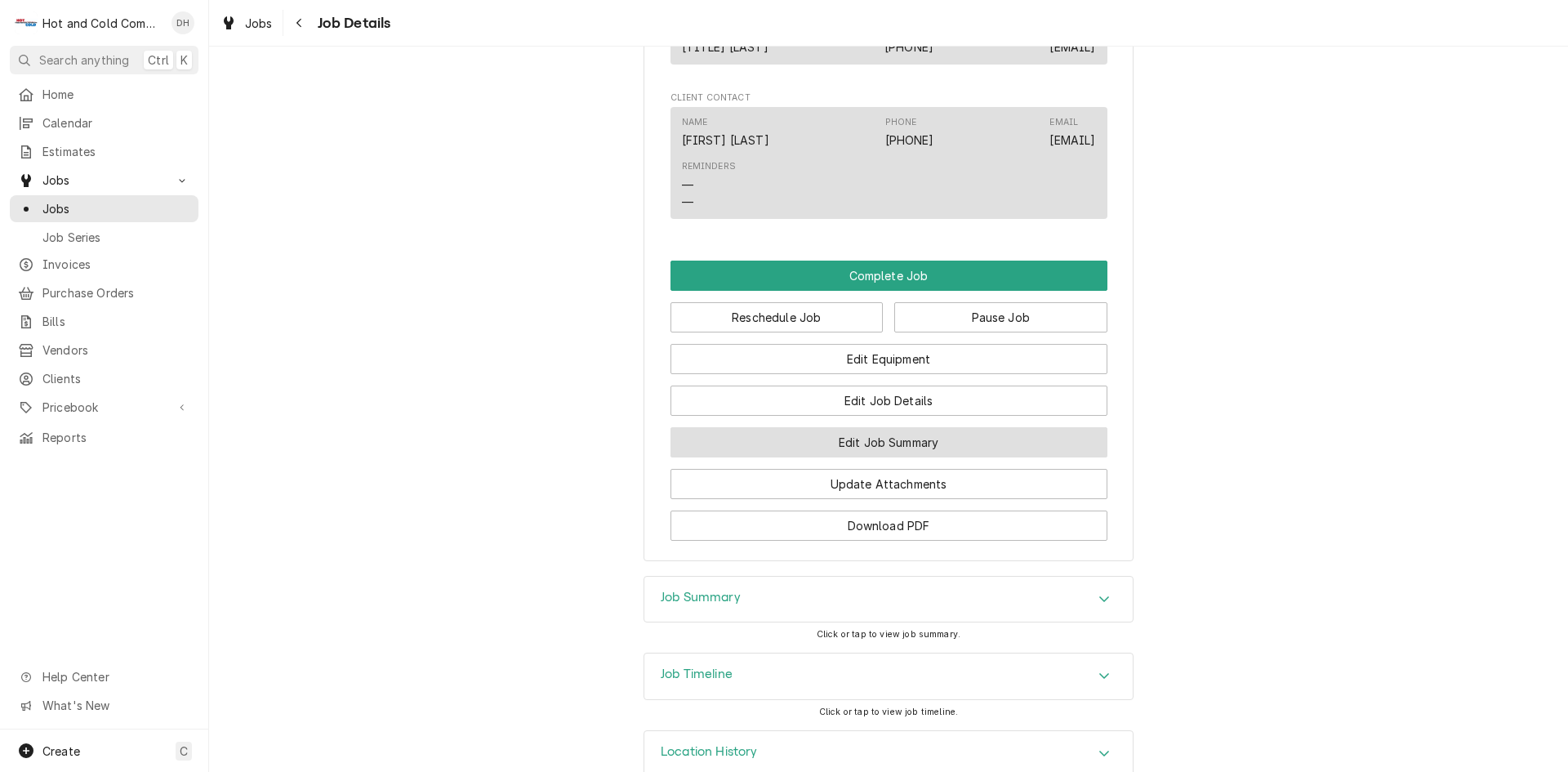 click on "Edit Job Summary" at bounding box center (889, 442) 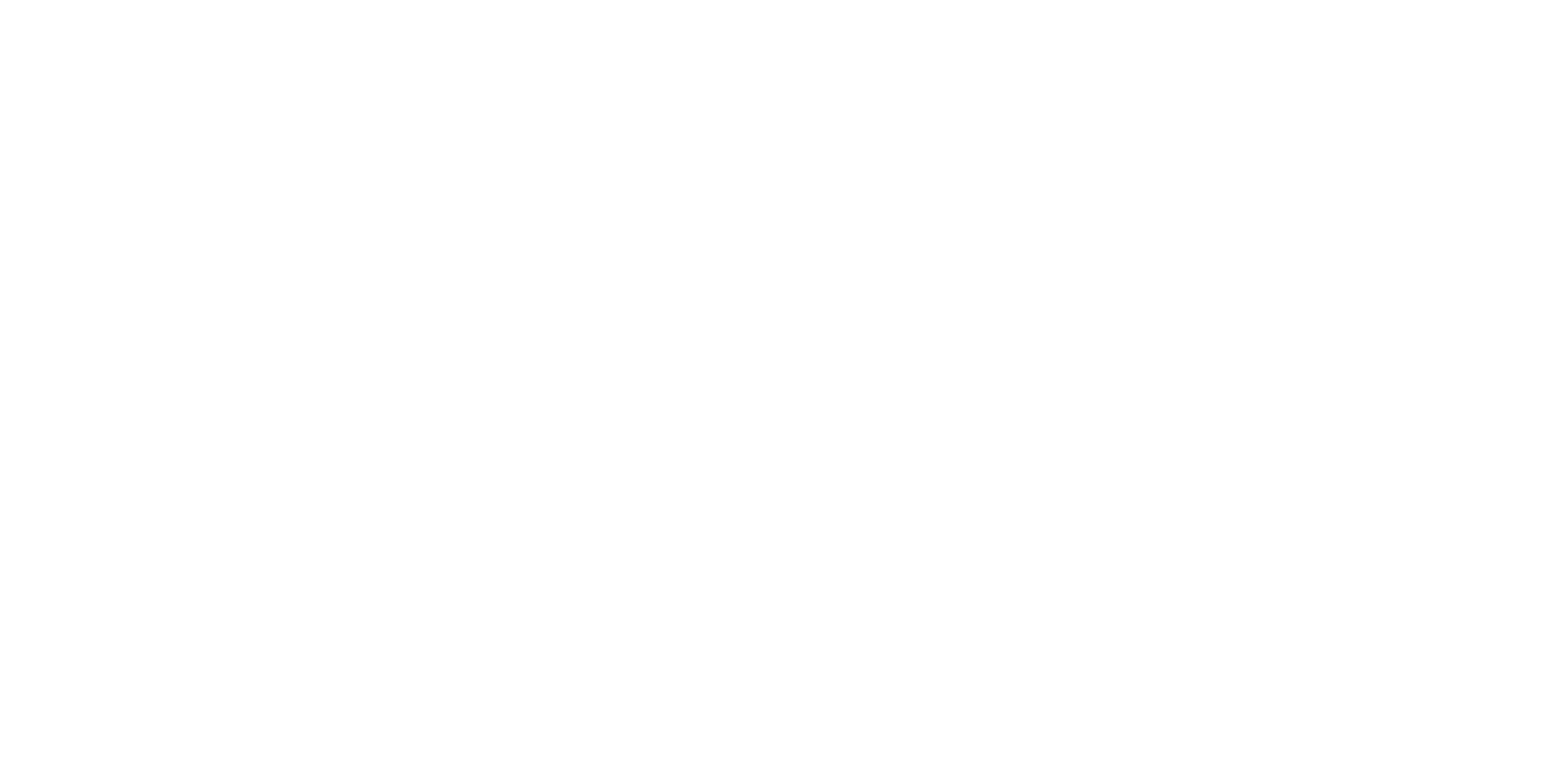 scroll, scrollTop: 0, scrollLeft: 0, axis: both 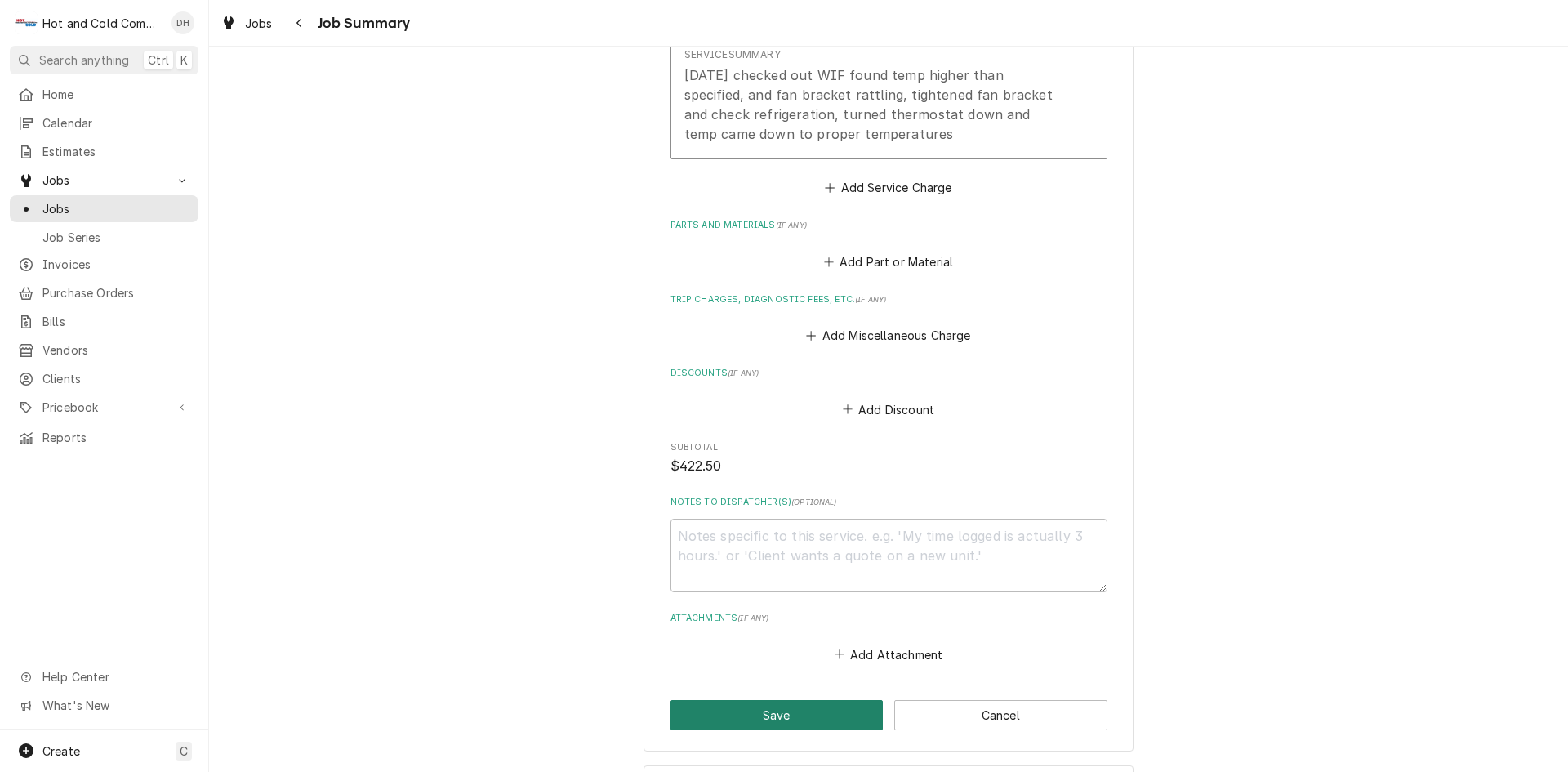click on "Save" at bounding box center (777, 715) 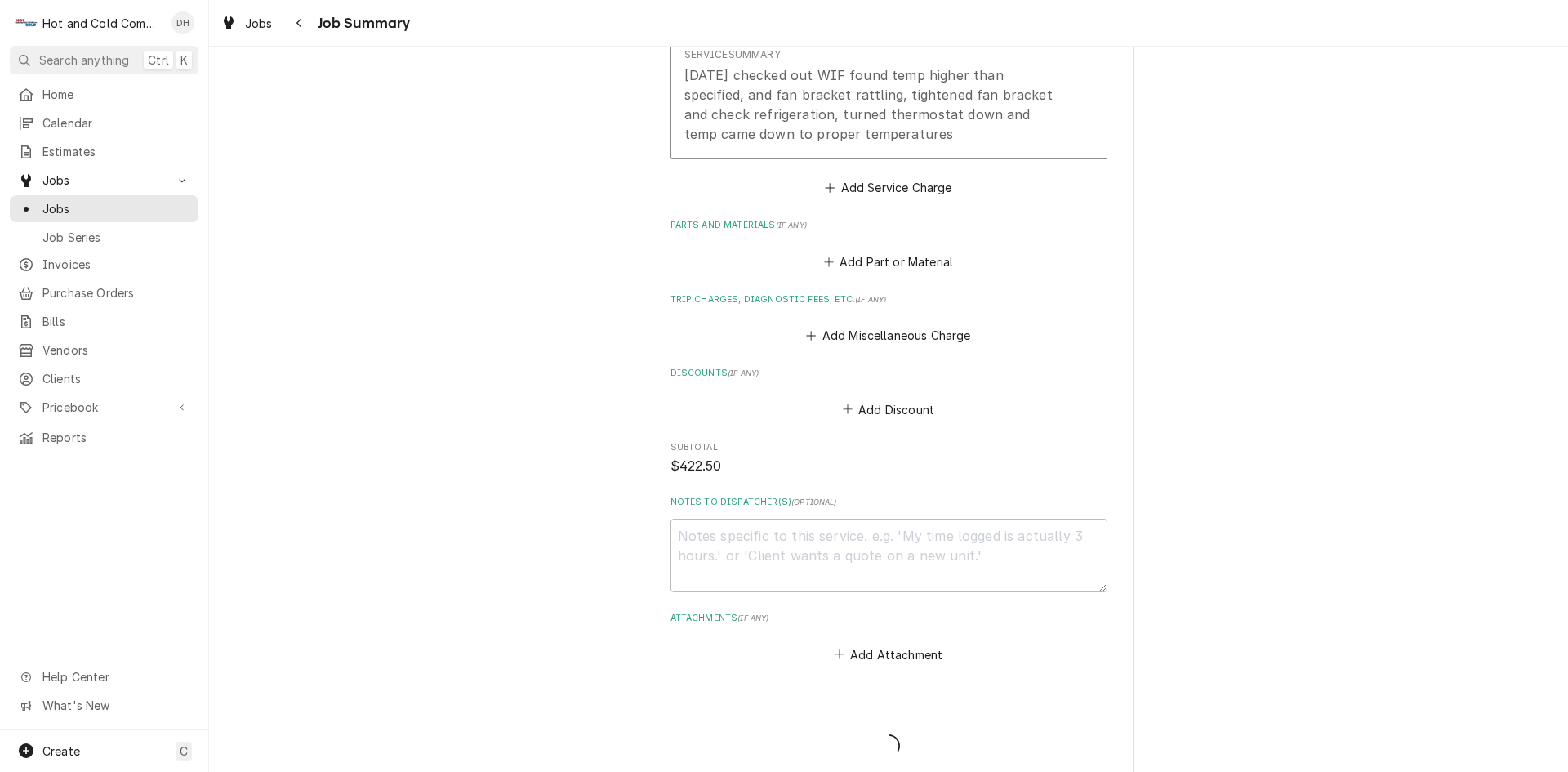 type on "x" 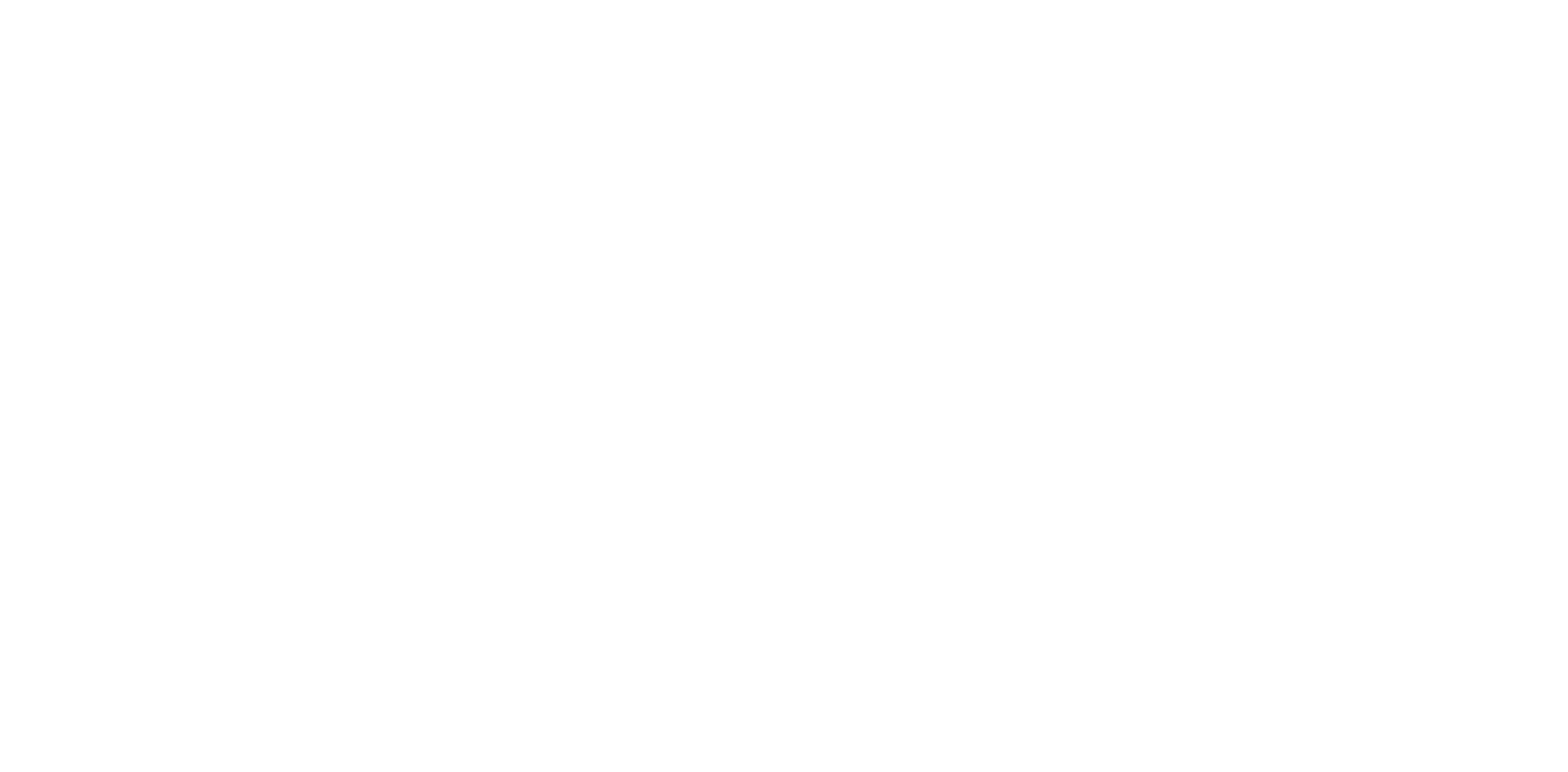 scroll, scrollTop: 0, scrollLeft: 0, axis: both 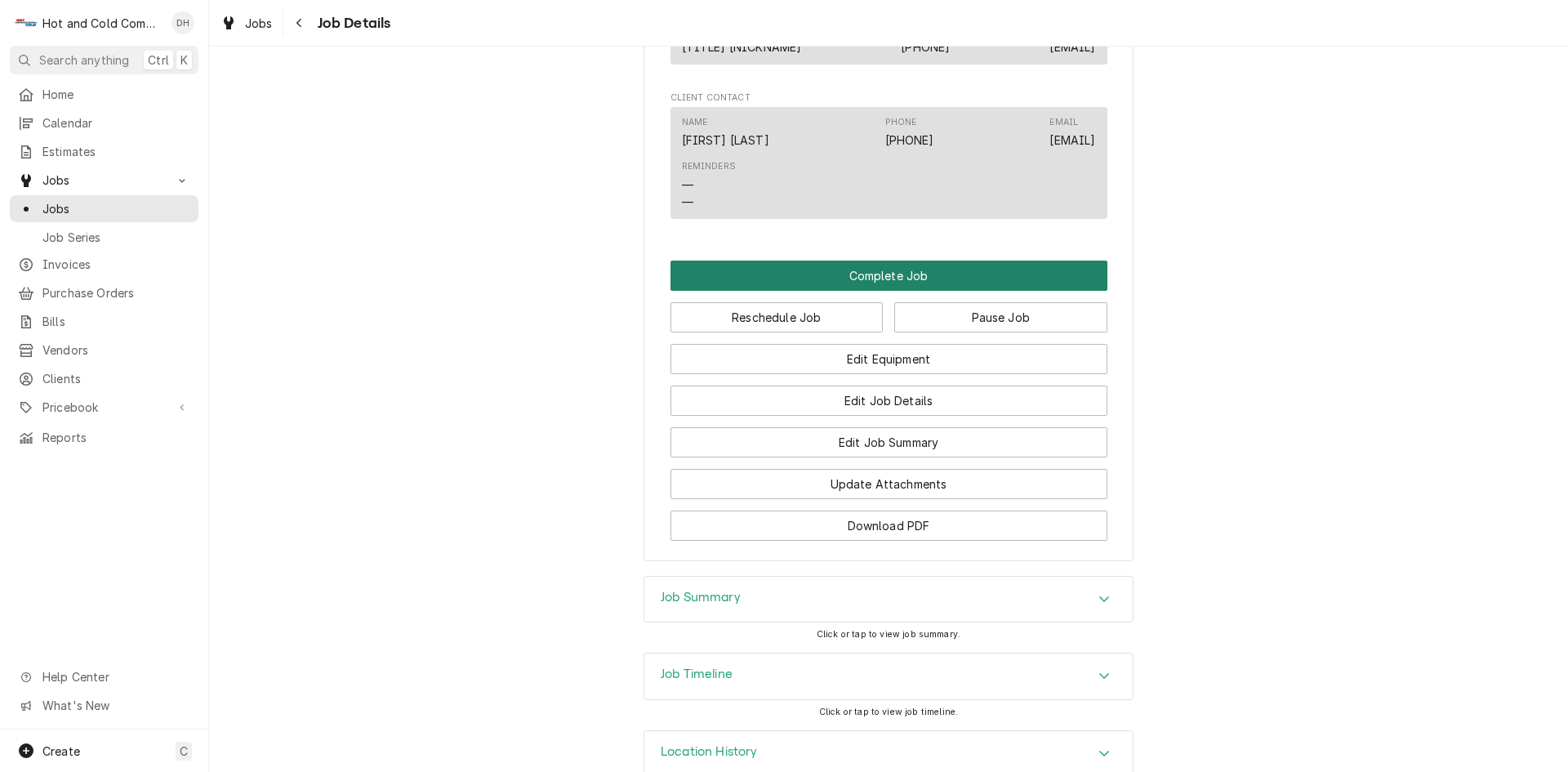click on "Complete Job" at bounding box center [889, 275] 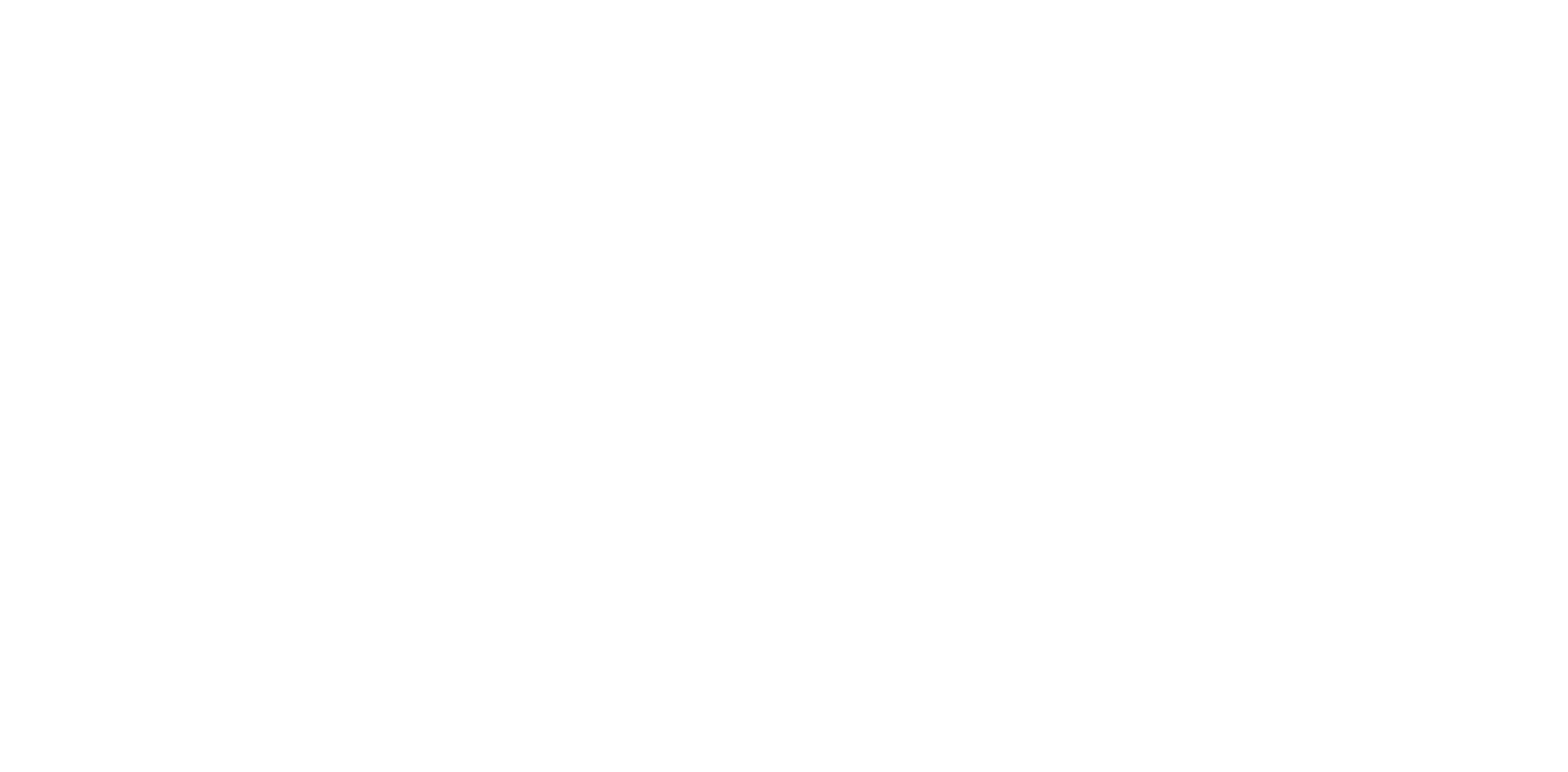 scroll, scrollTop: 0, scrollLeft: 0, axis: both 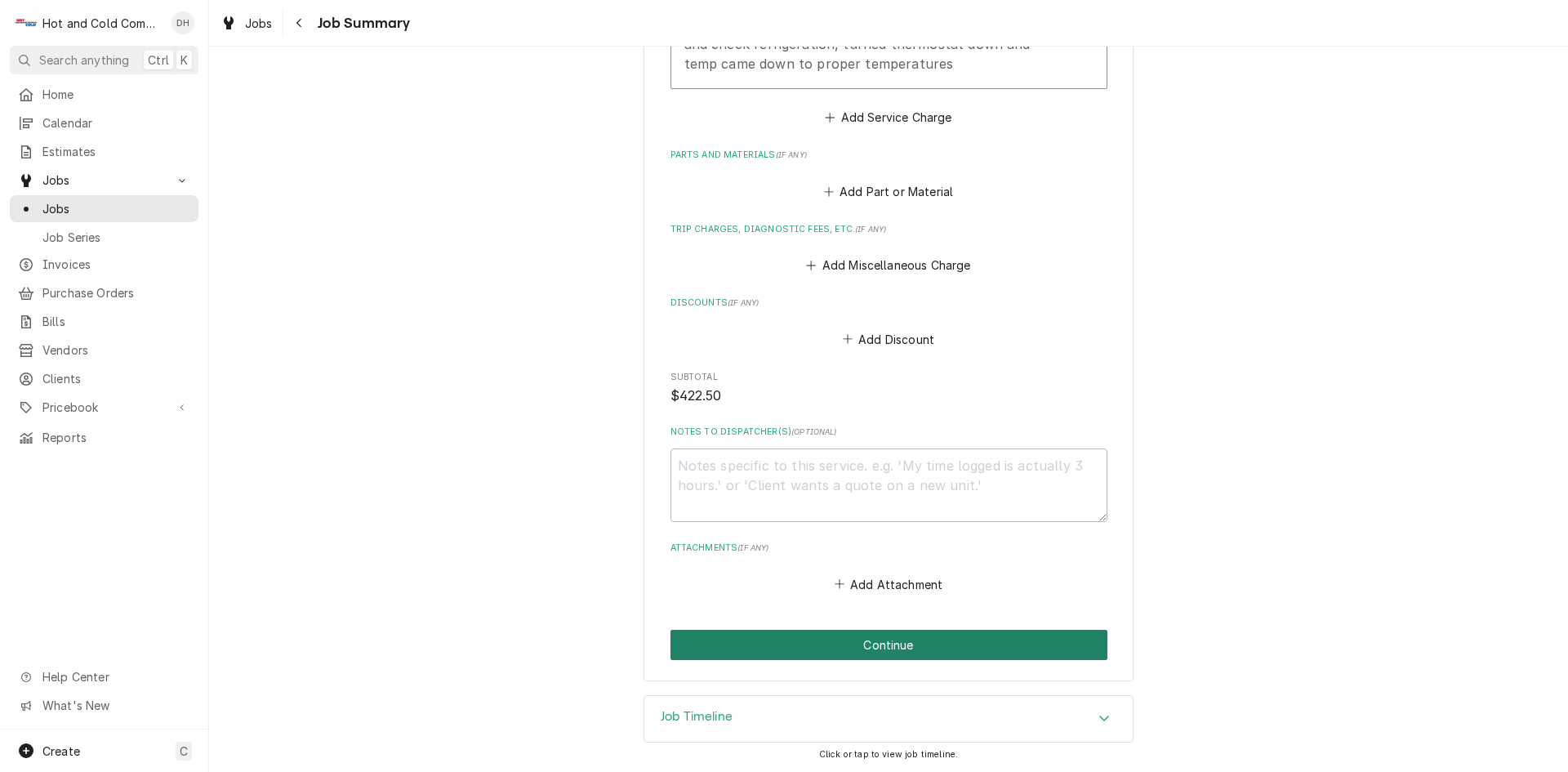 click on "Continue" at bounding box center [889, 645] 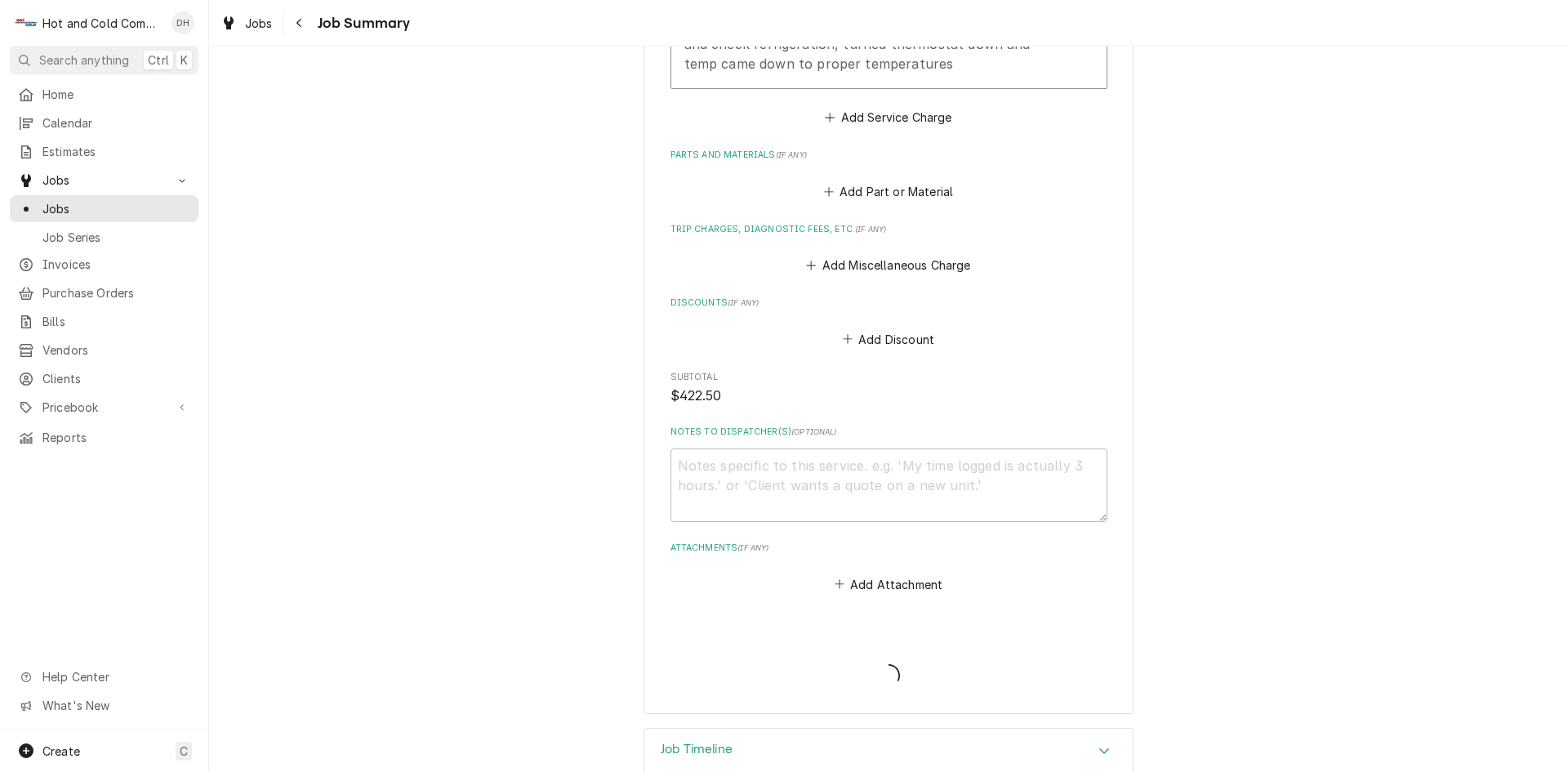 type on "x" 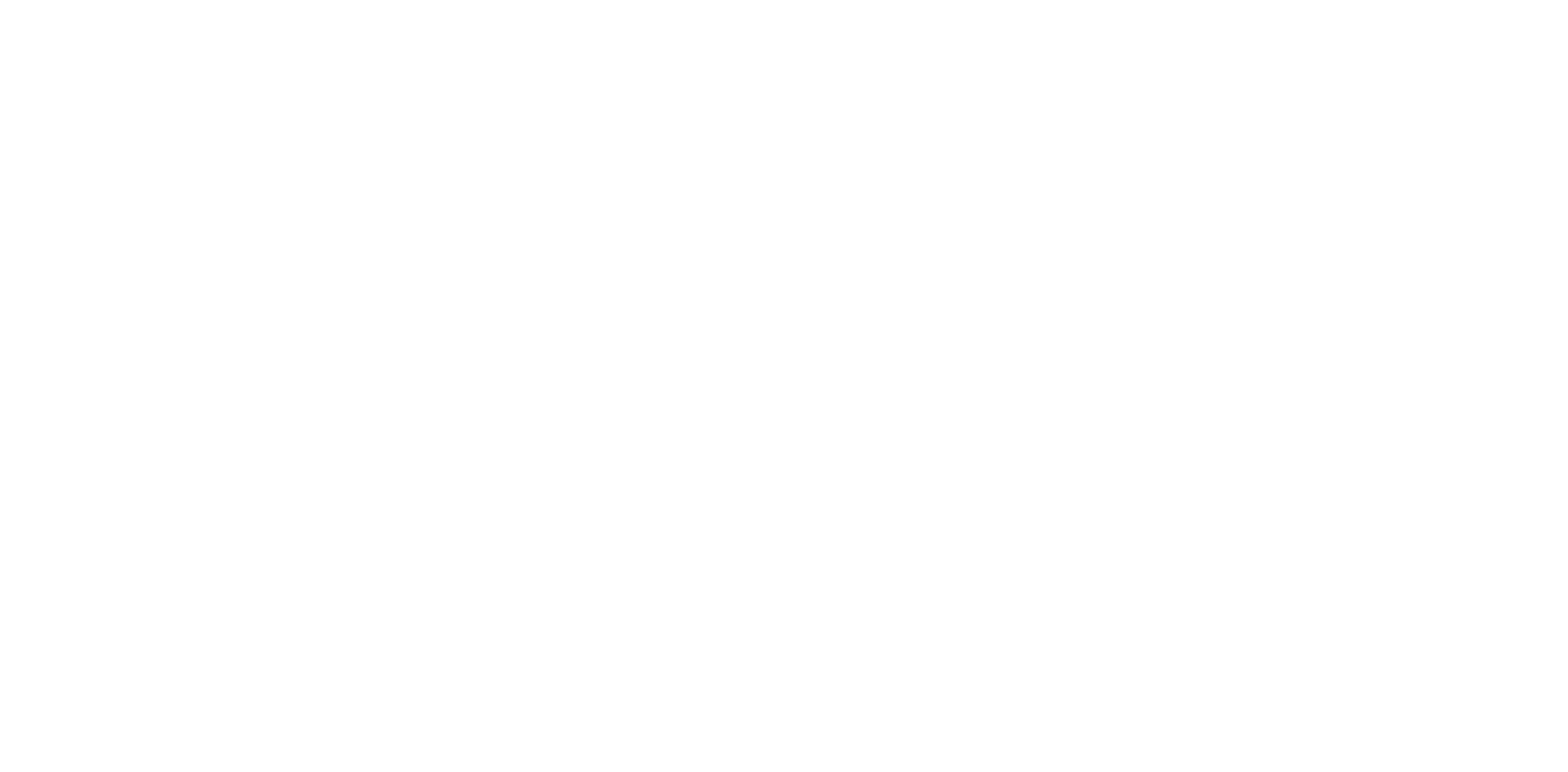 scroll, scrollTop: 0, scrollLeft: 0, axis: both 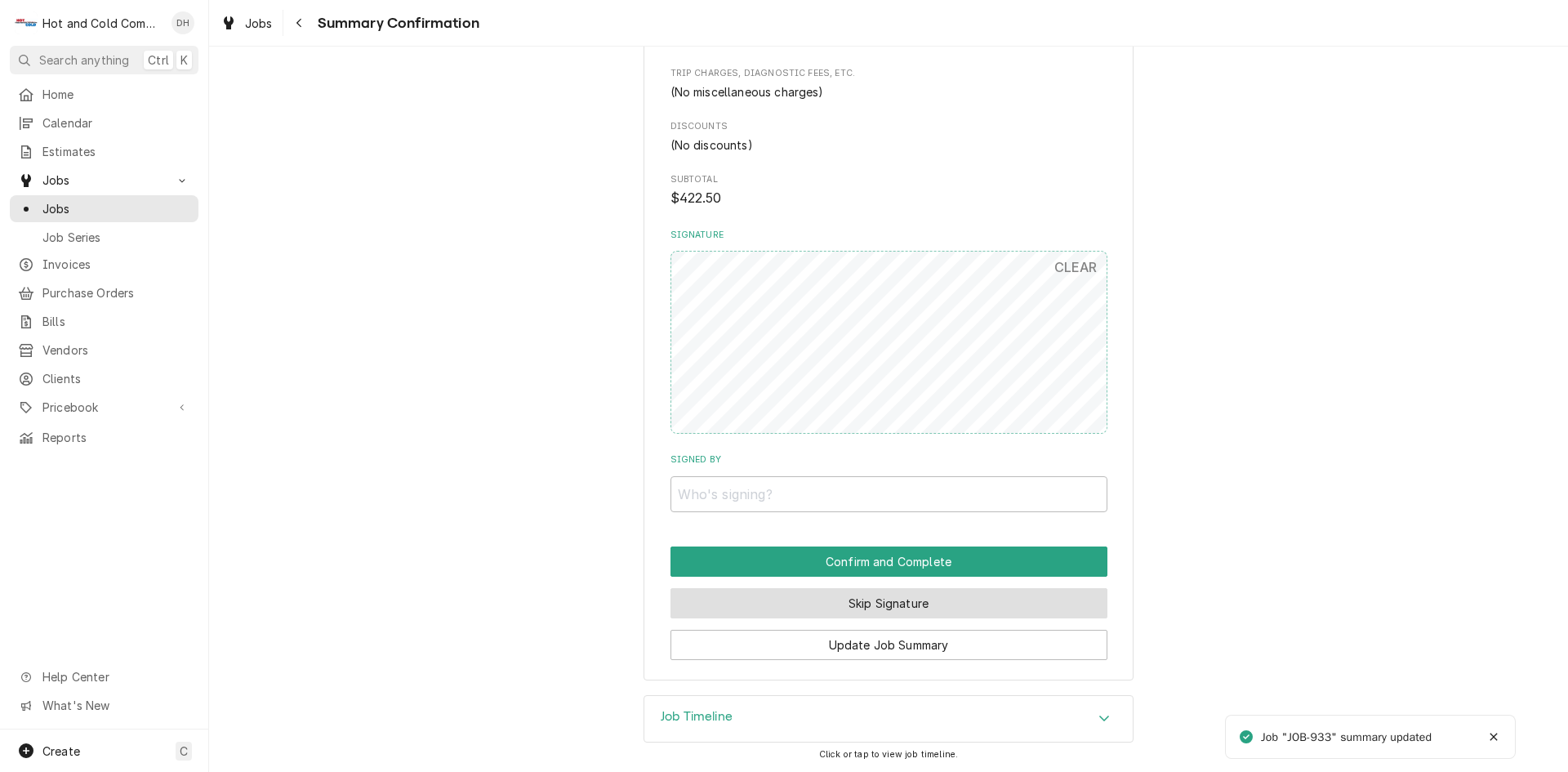 click on "Skip Signature" at bounding box center [889, 603] 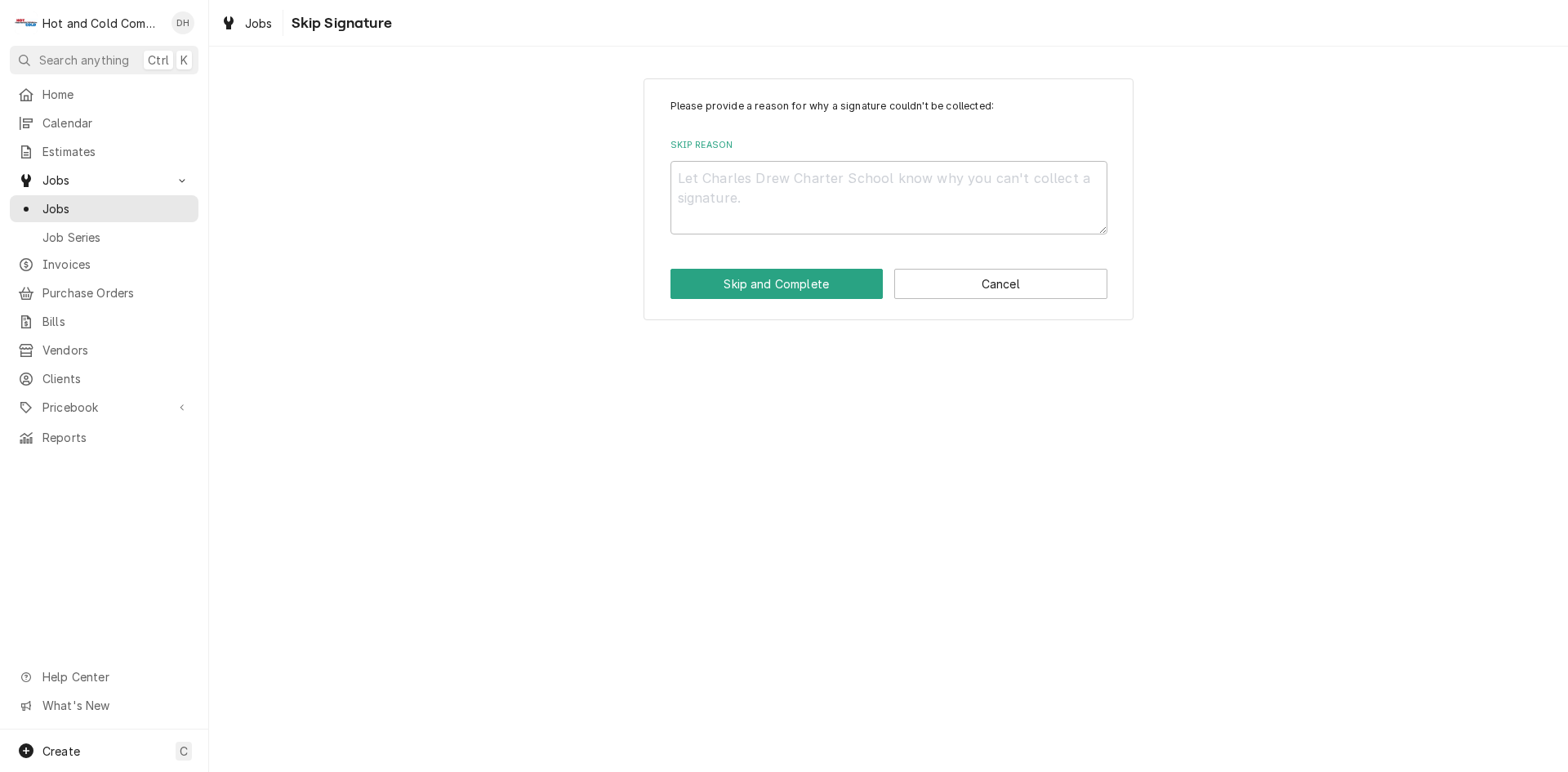 scroll, scrollTop: 0, scrollLeft: 0, axis: both 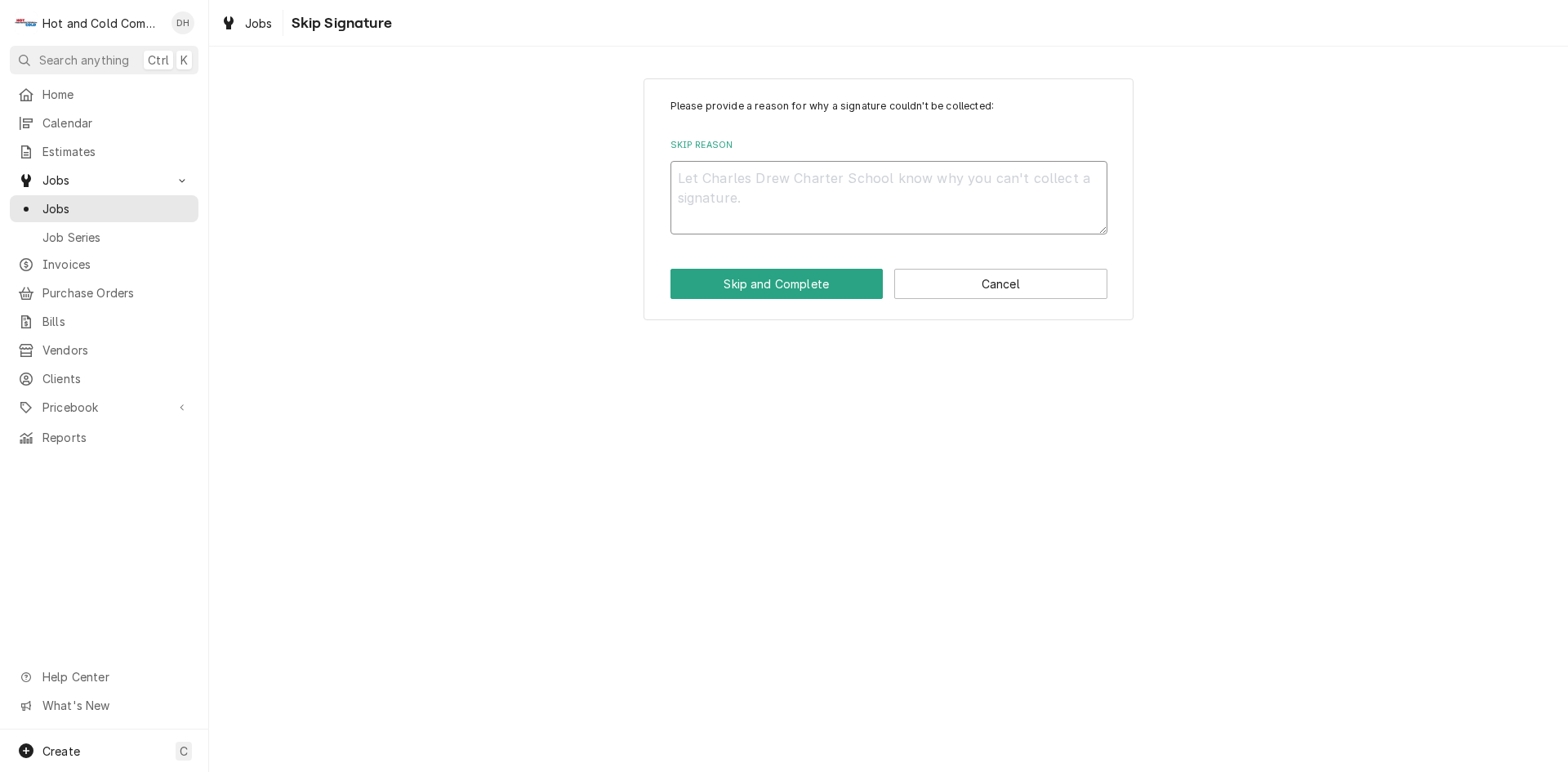 click on "Skip Reason" at bounding box center [889, 198] 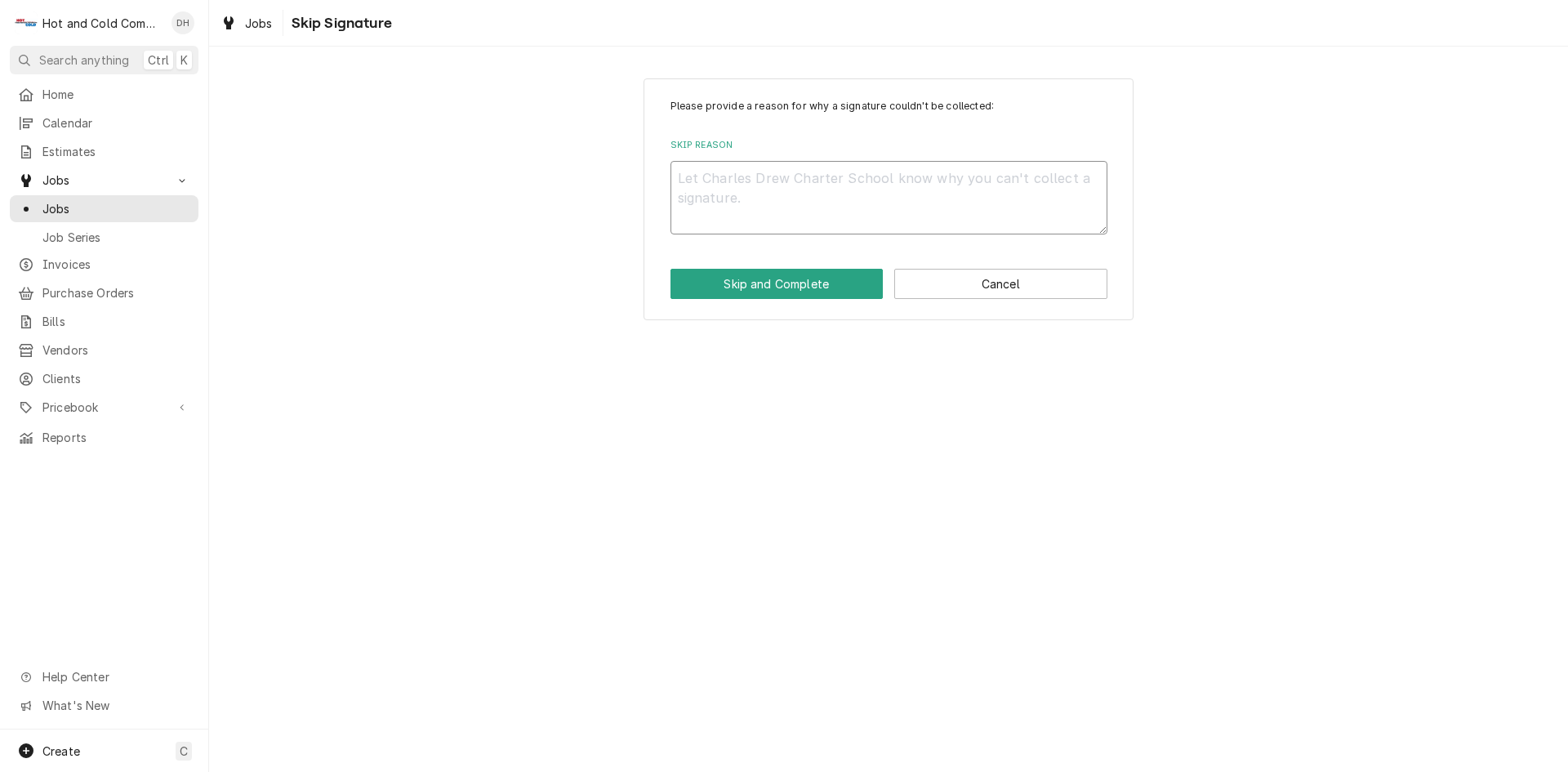 type on "x" 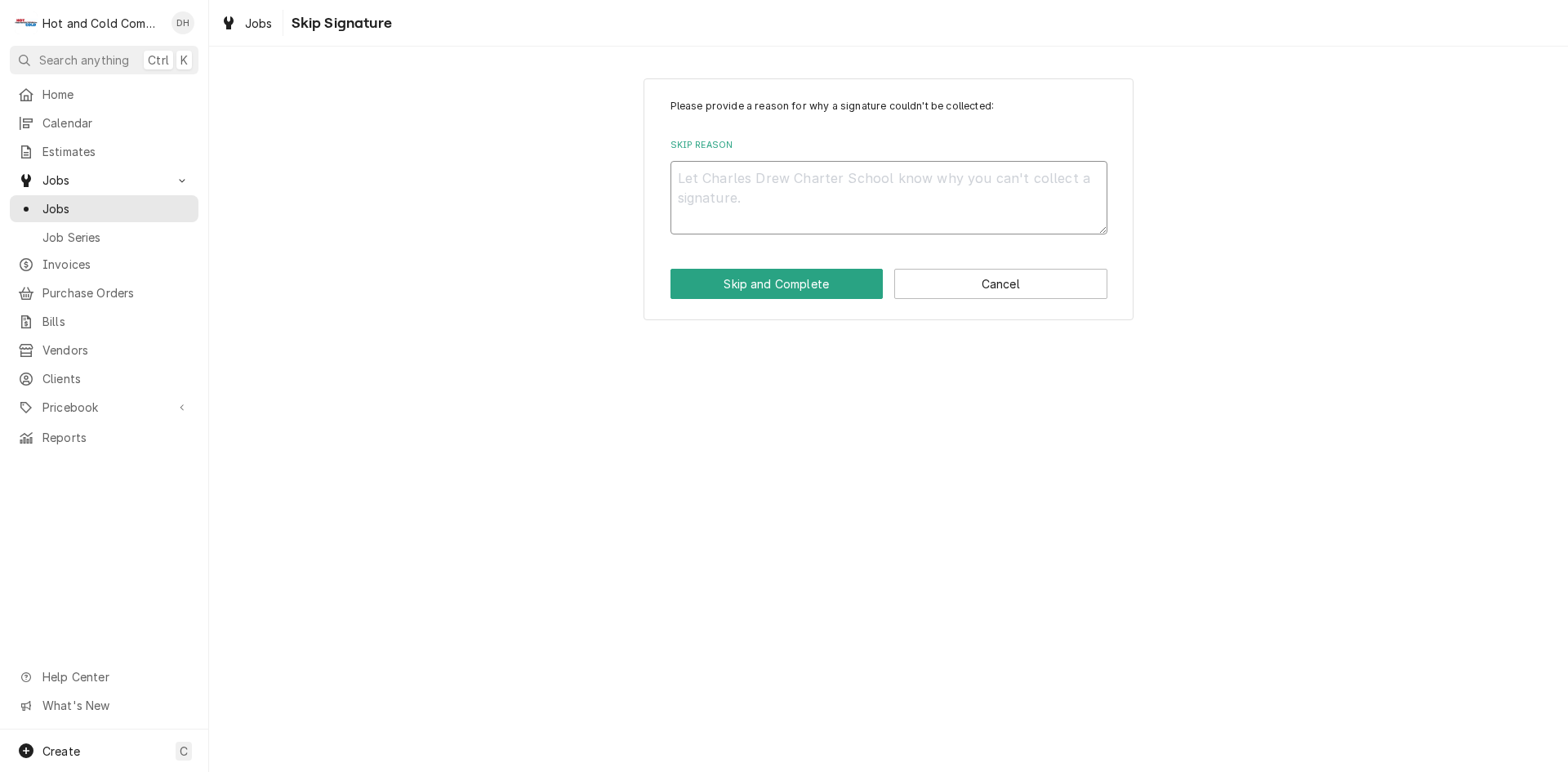 type on "e" 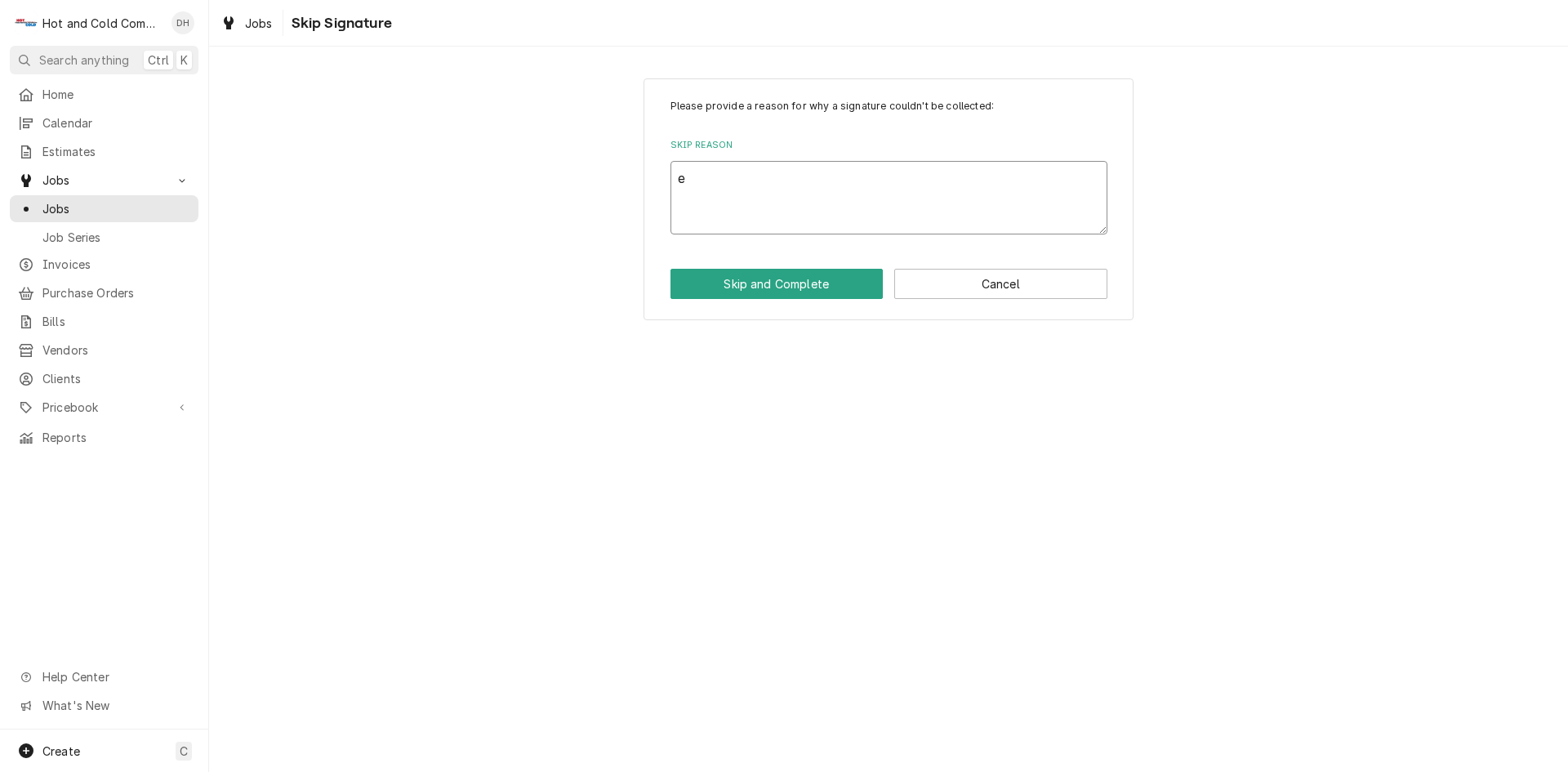 type on "x" 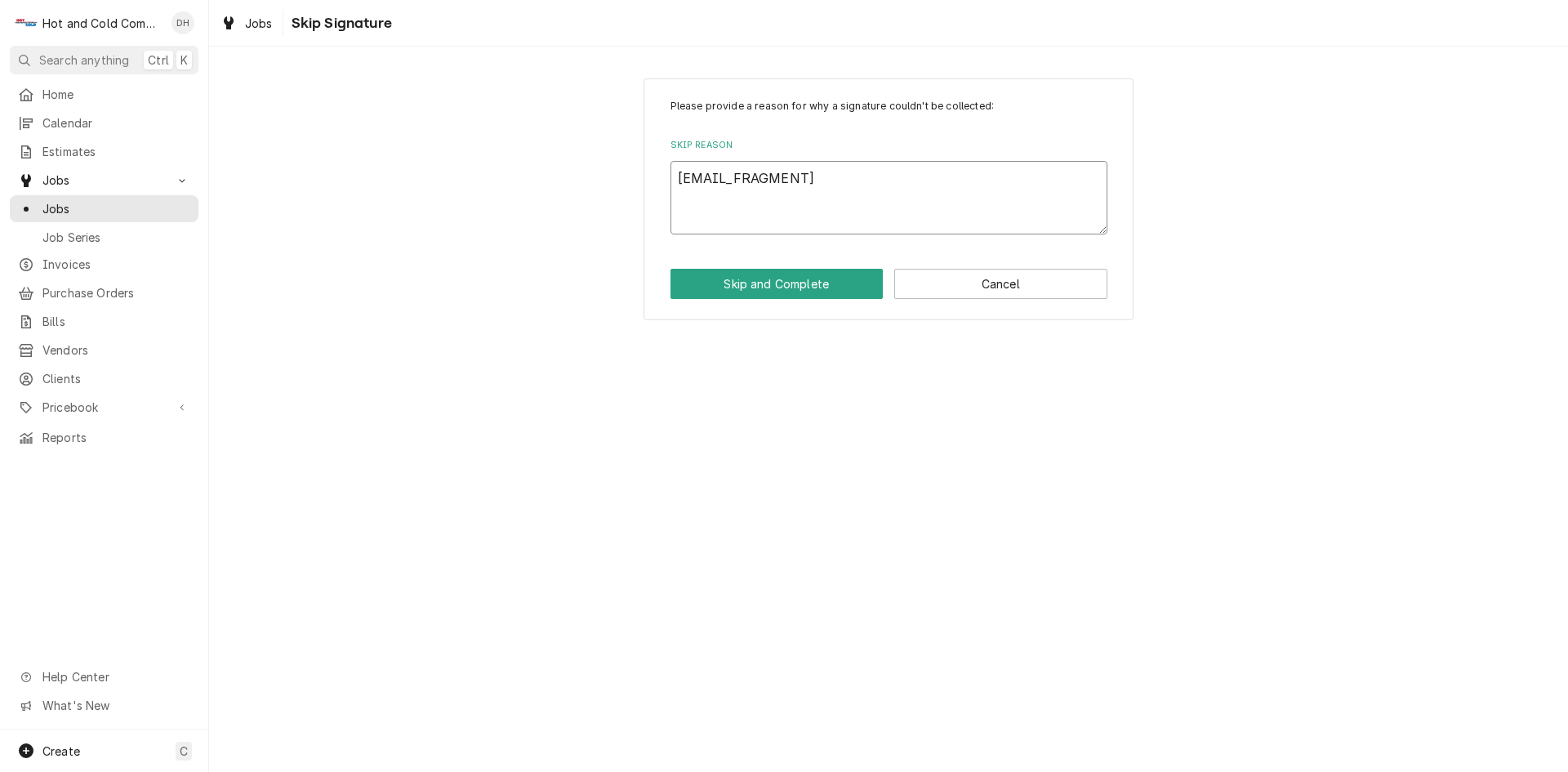 type on "x" 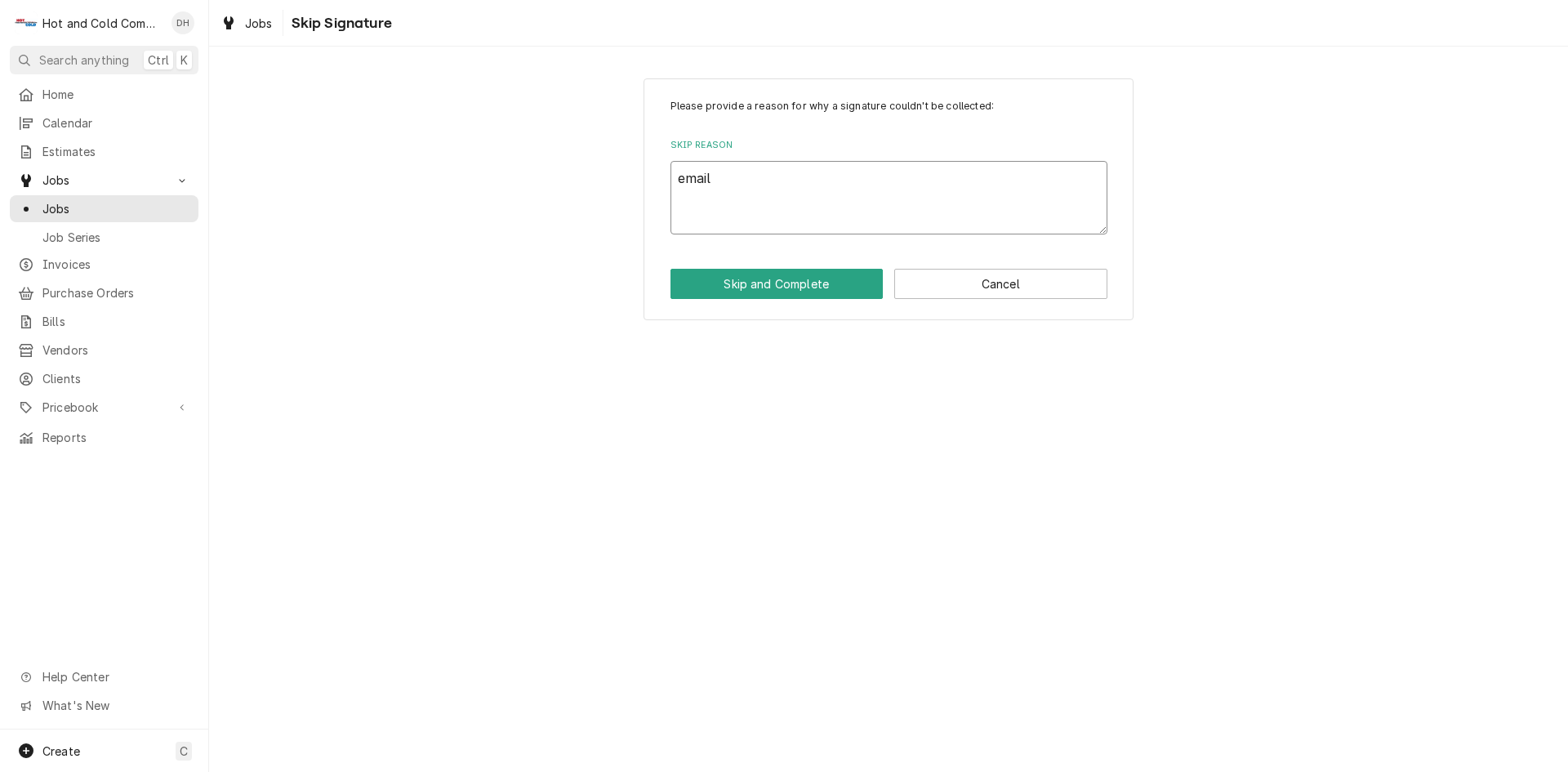 type on "x" 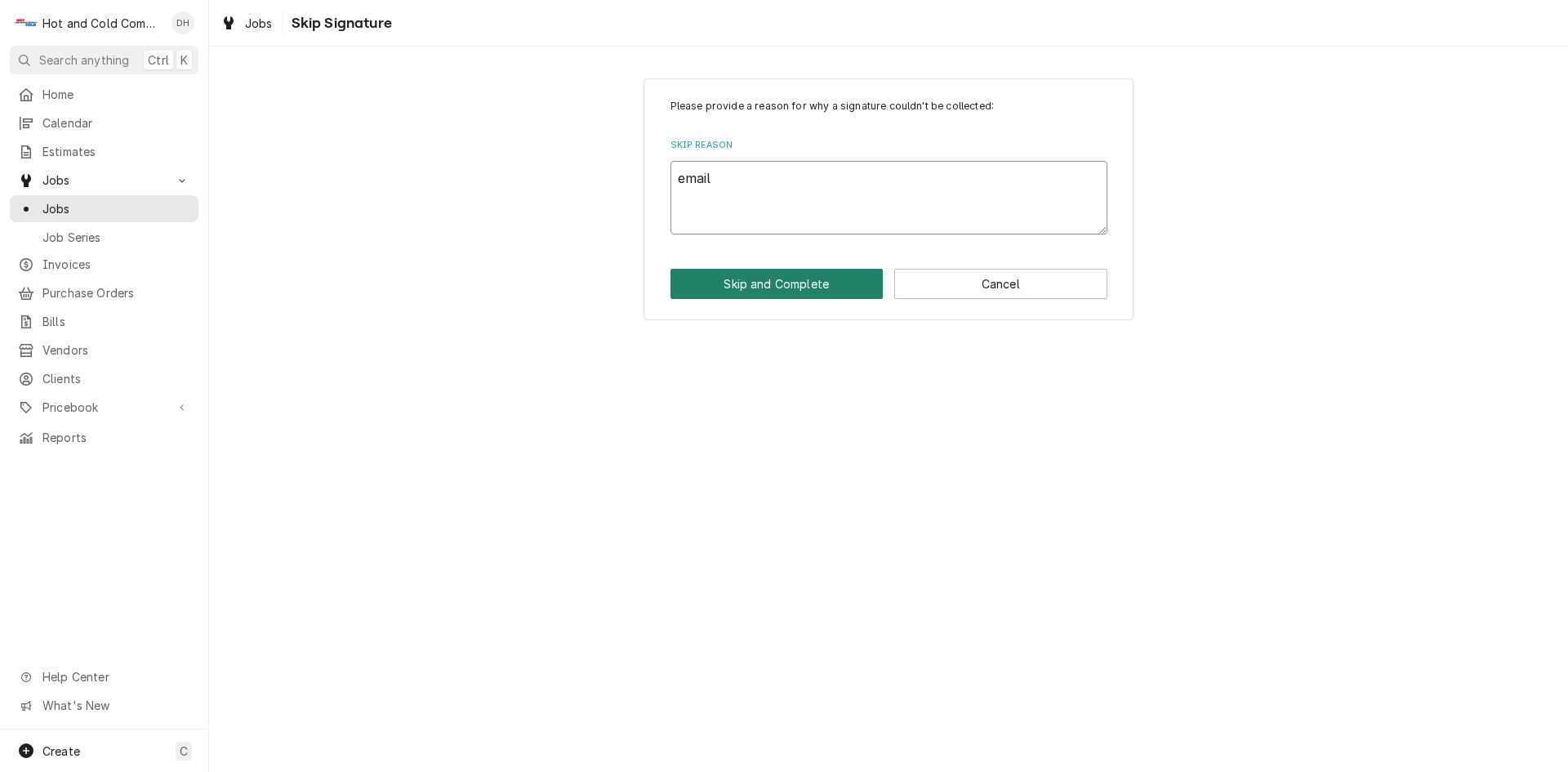 type on "email" 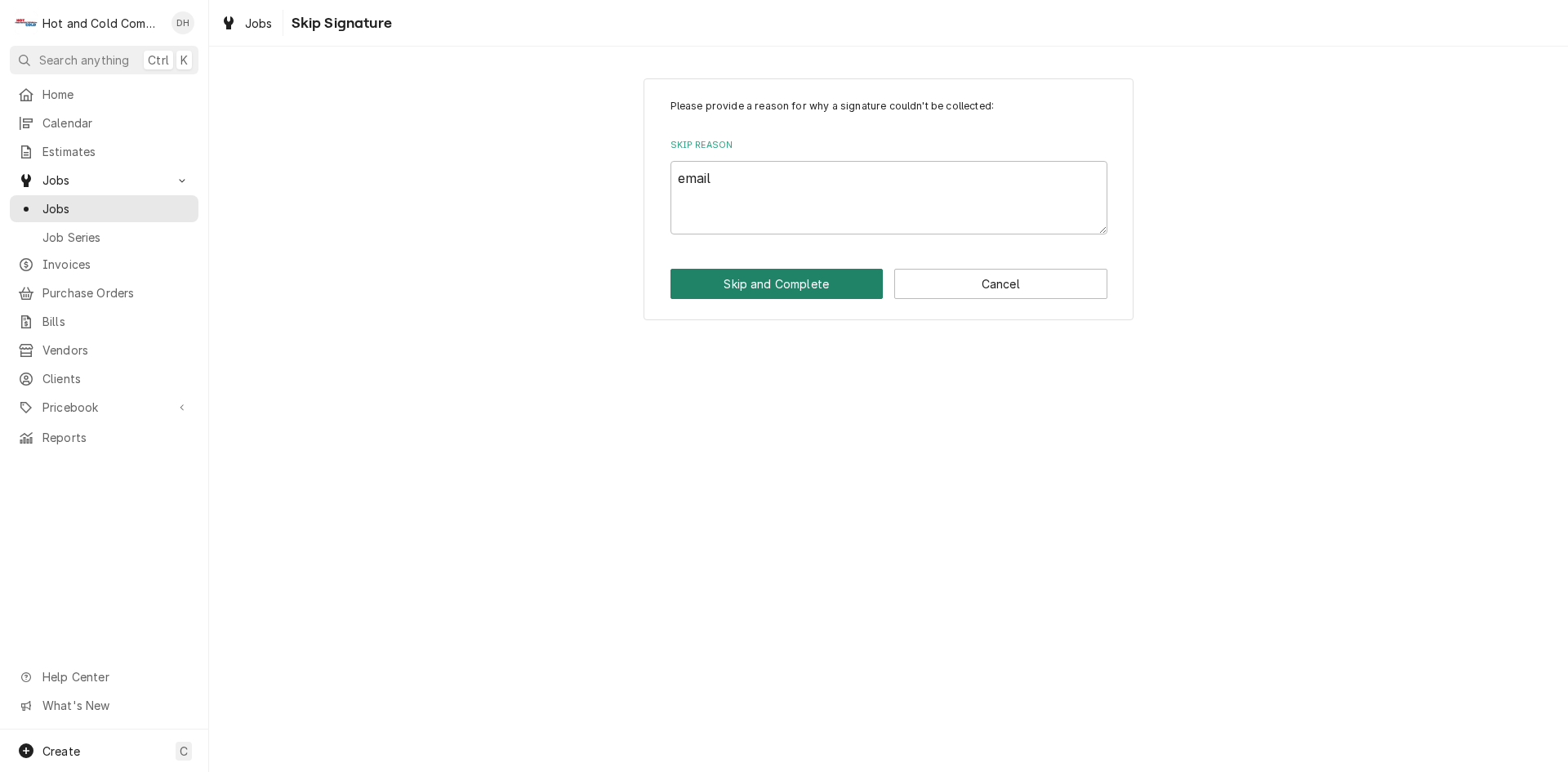 click on "Skip and Complete" at bounding box center (777, 283) 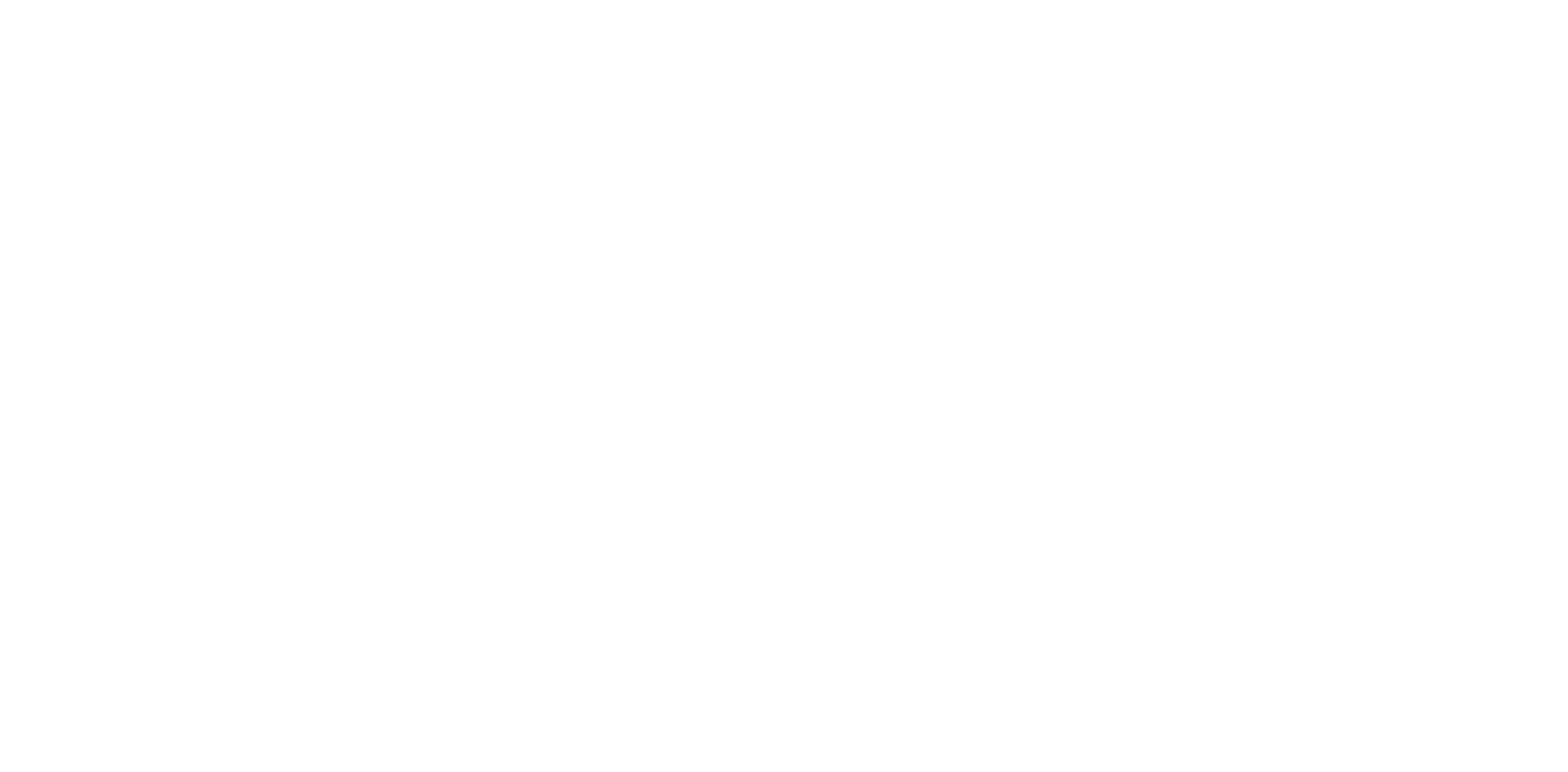 scroll, scrollTop: 0, scrollLeft: 0, axis: both 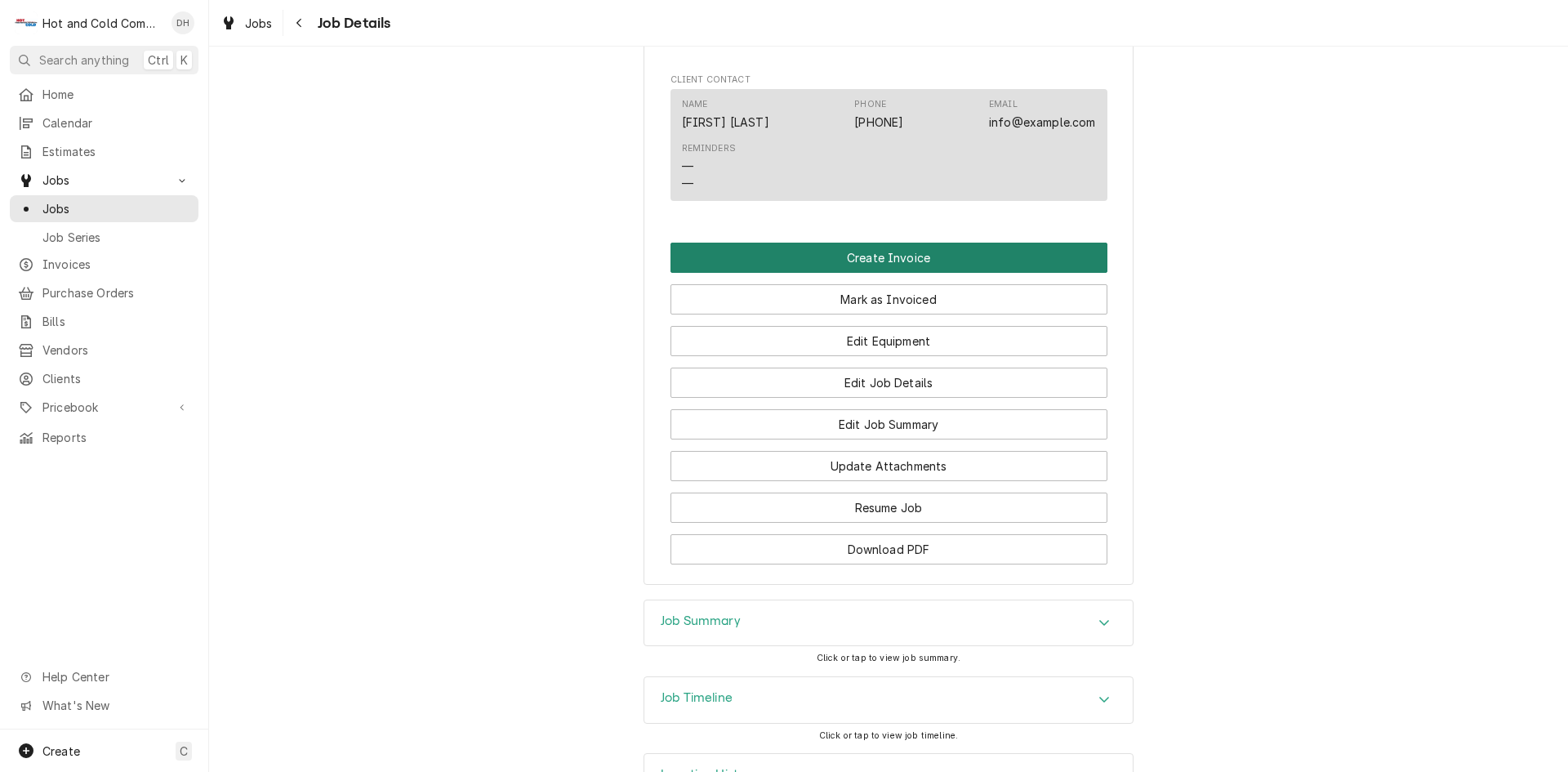 click on "Create Invoice" at bounding box center (889, 257) 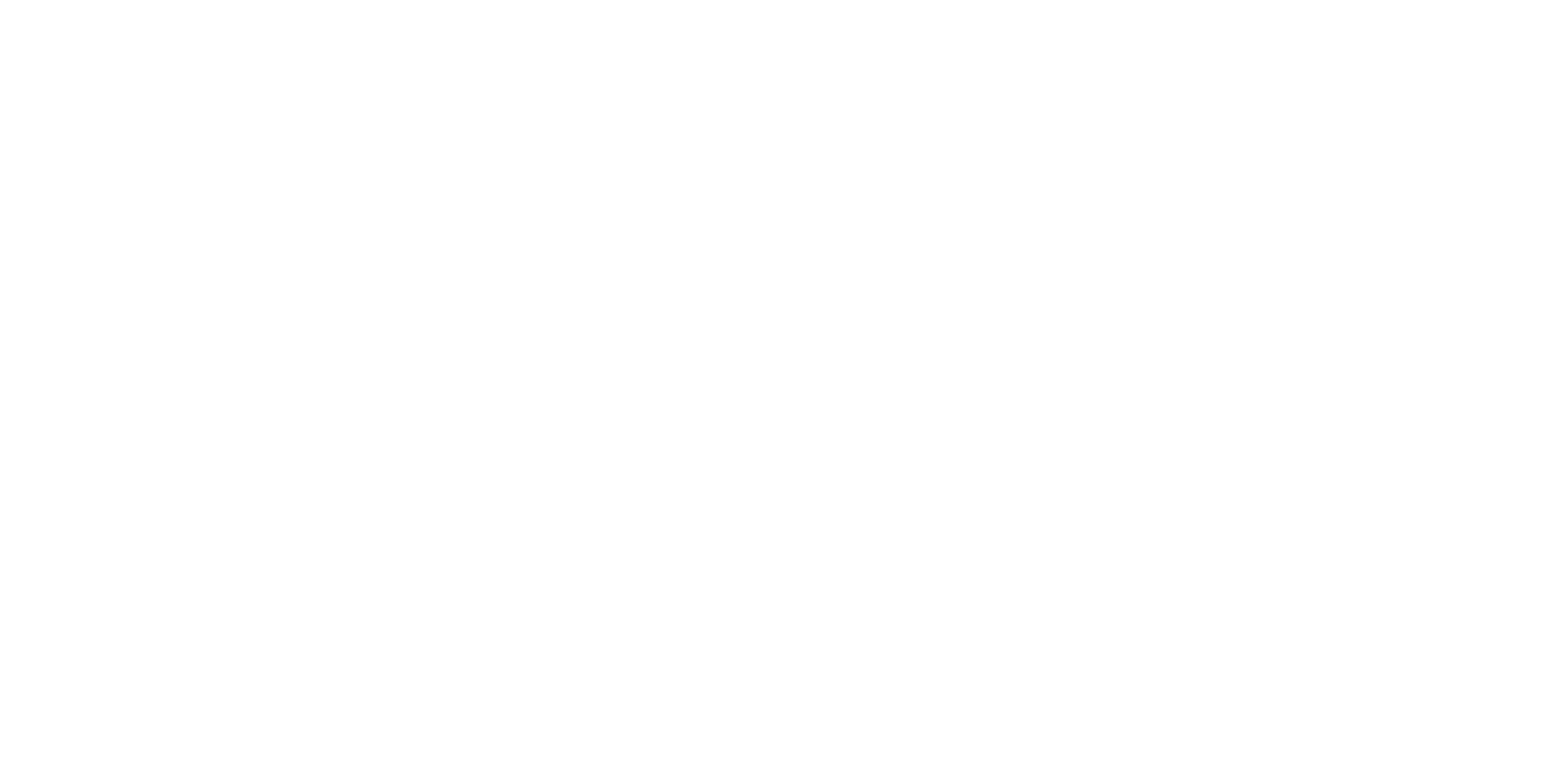 scroll, scrollTop: 0, scrollLeft: 0, axis: both 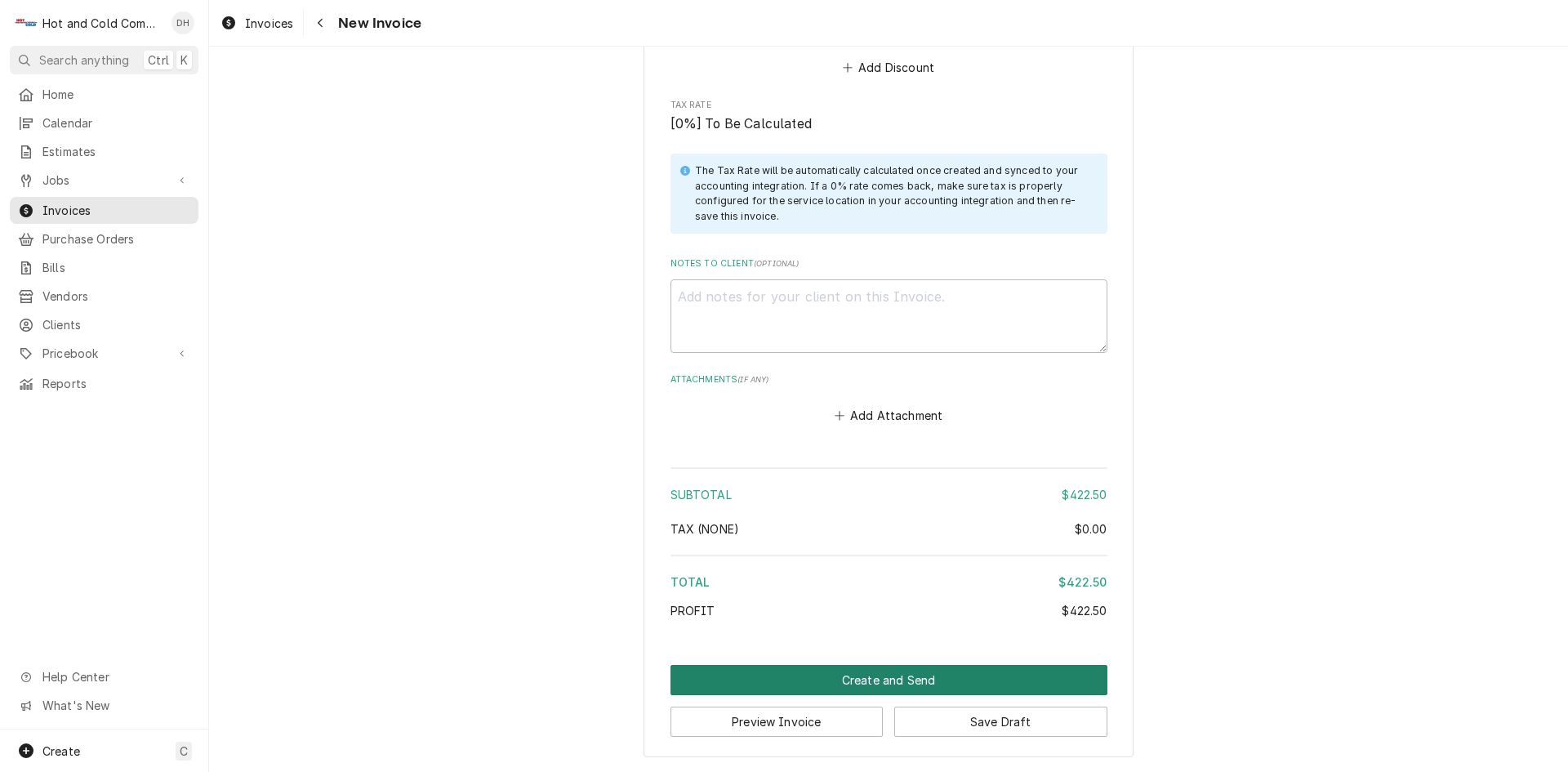drag, startPoint x: 892, startPoint y: 679, endPoint x: 922, endPoint y: 665, distance: 33.105891 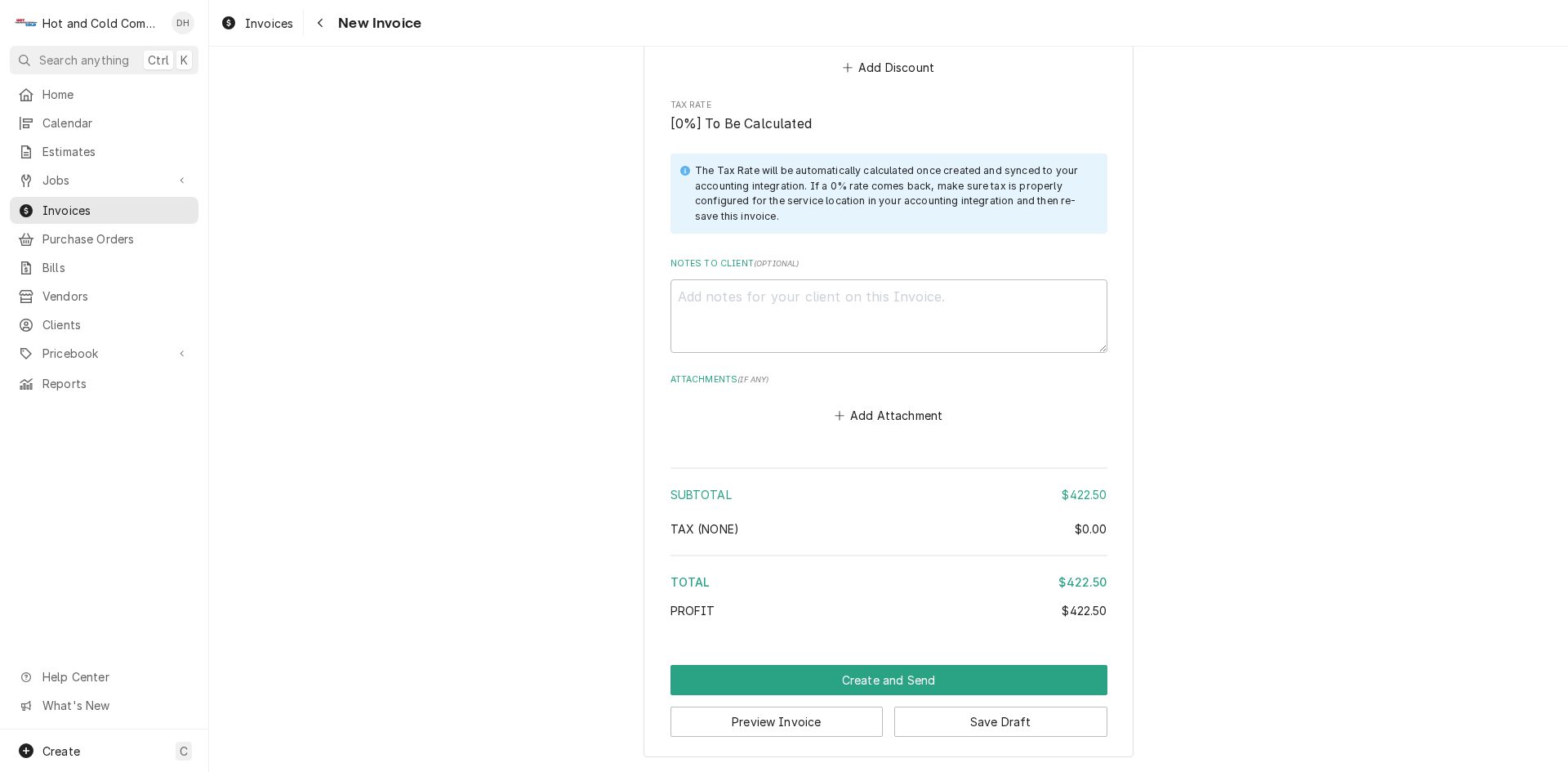 scroll, scrollTop: 2183, scrollLeft: 0, axis: vertical 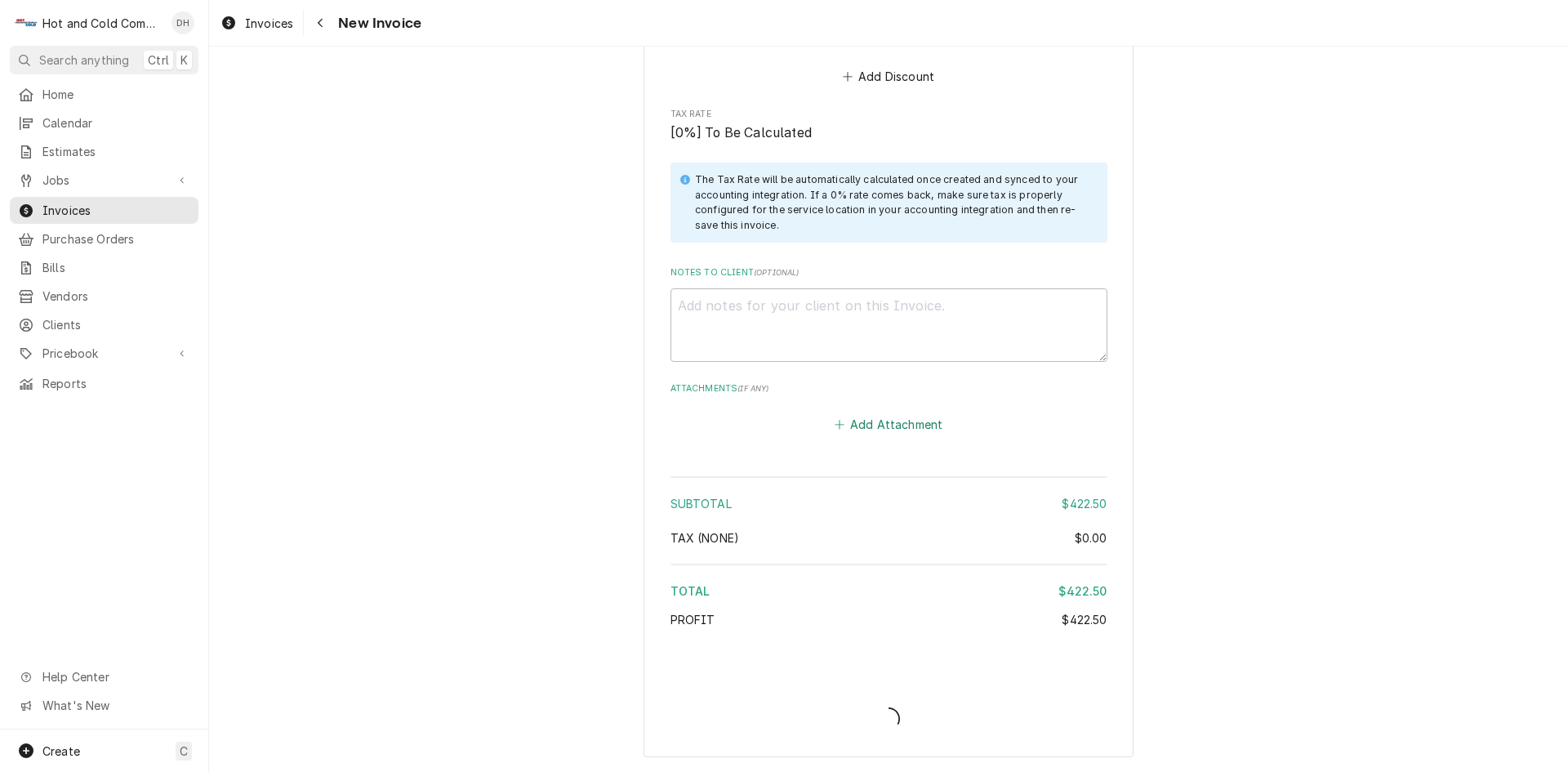type on "x" 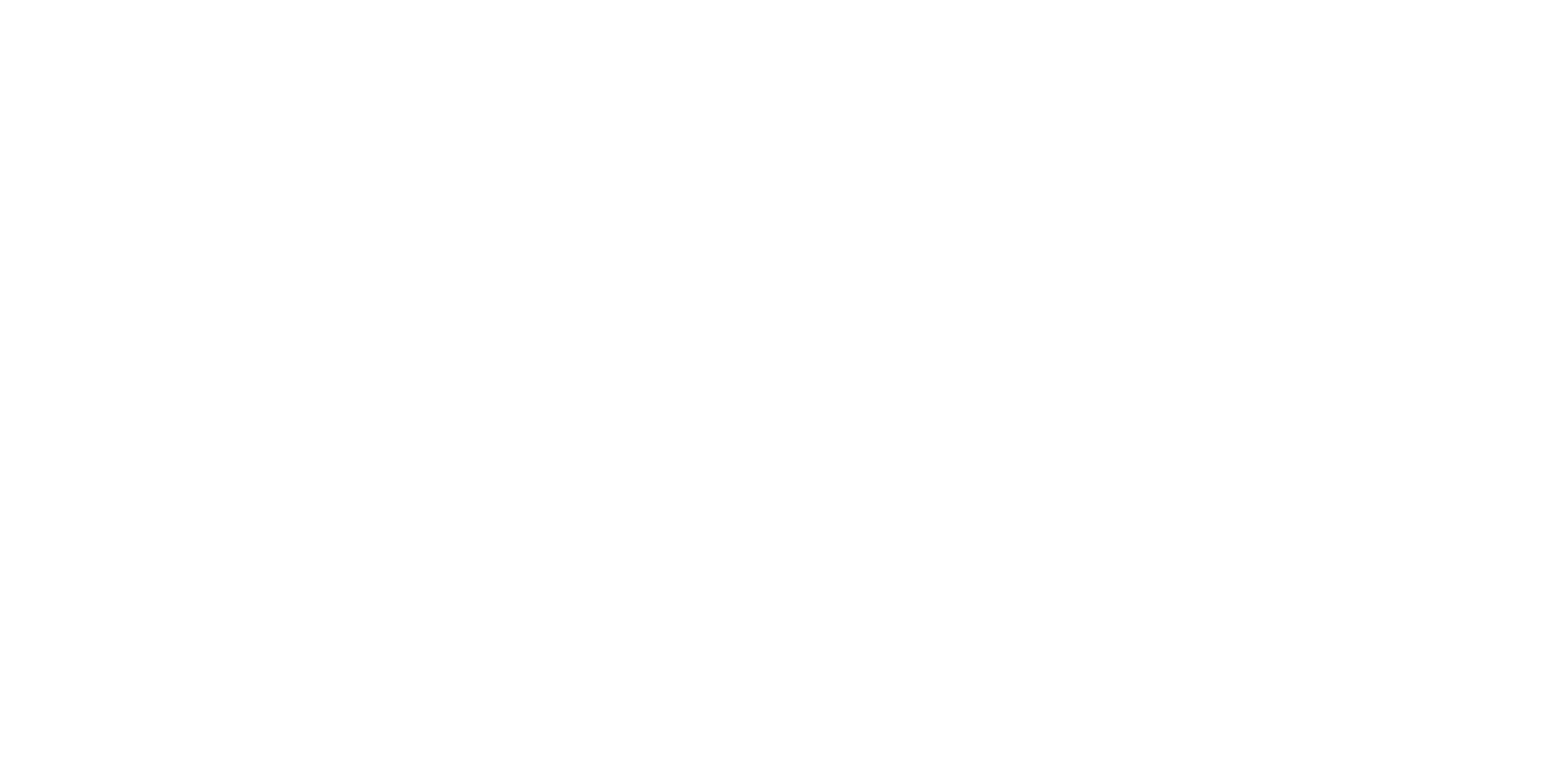 scroll, scrollTop: 0, scrollLeft: 0, axis: both 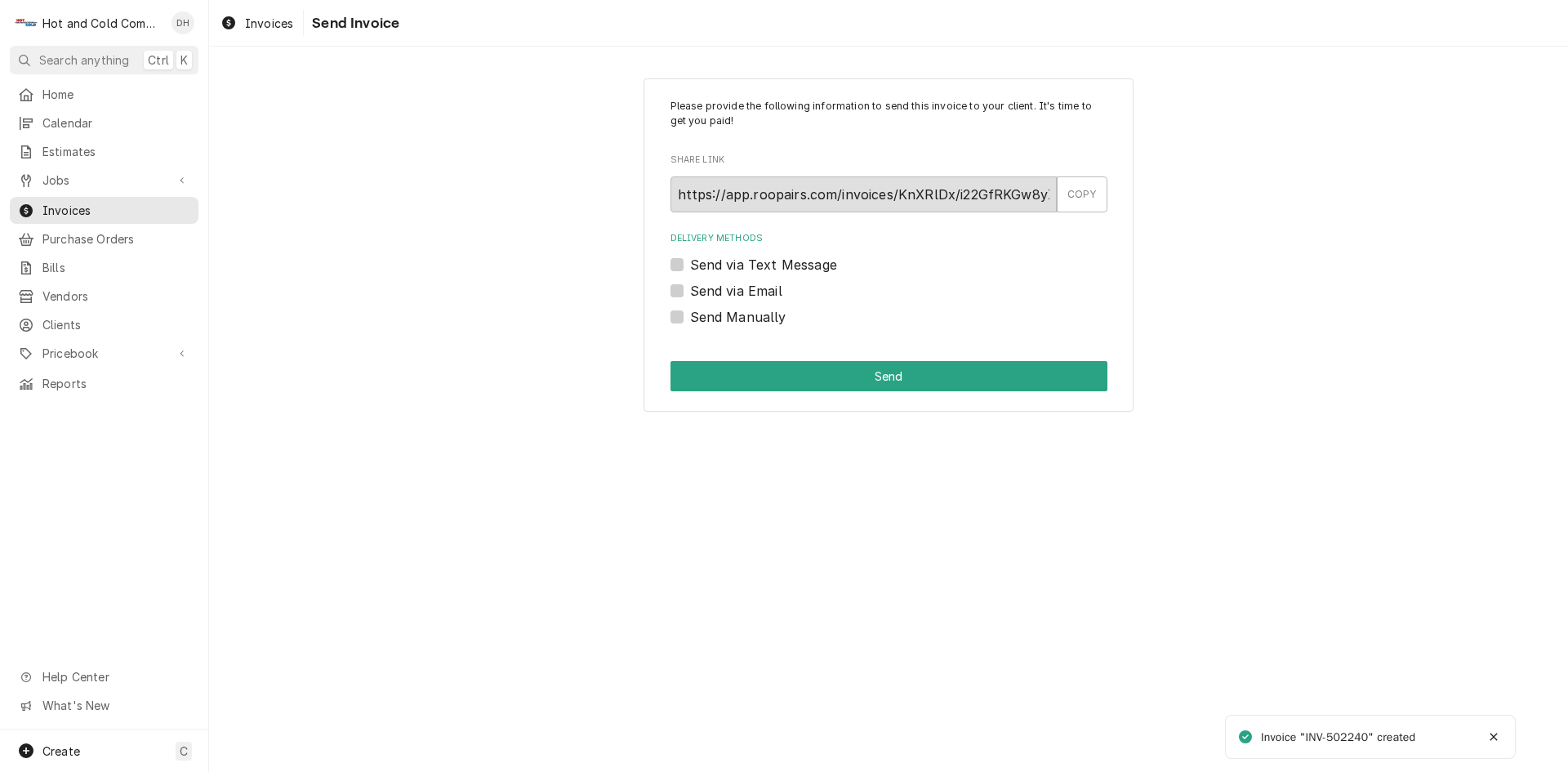 click on "Send via Email" at bounding box center [736, 291] 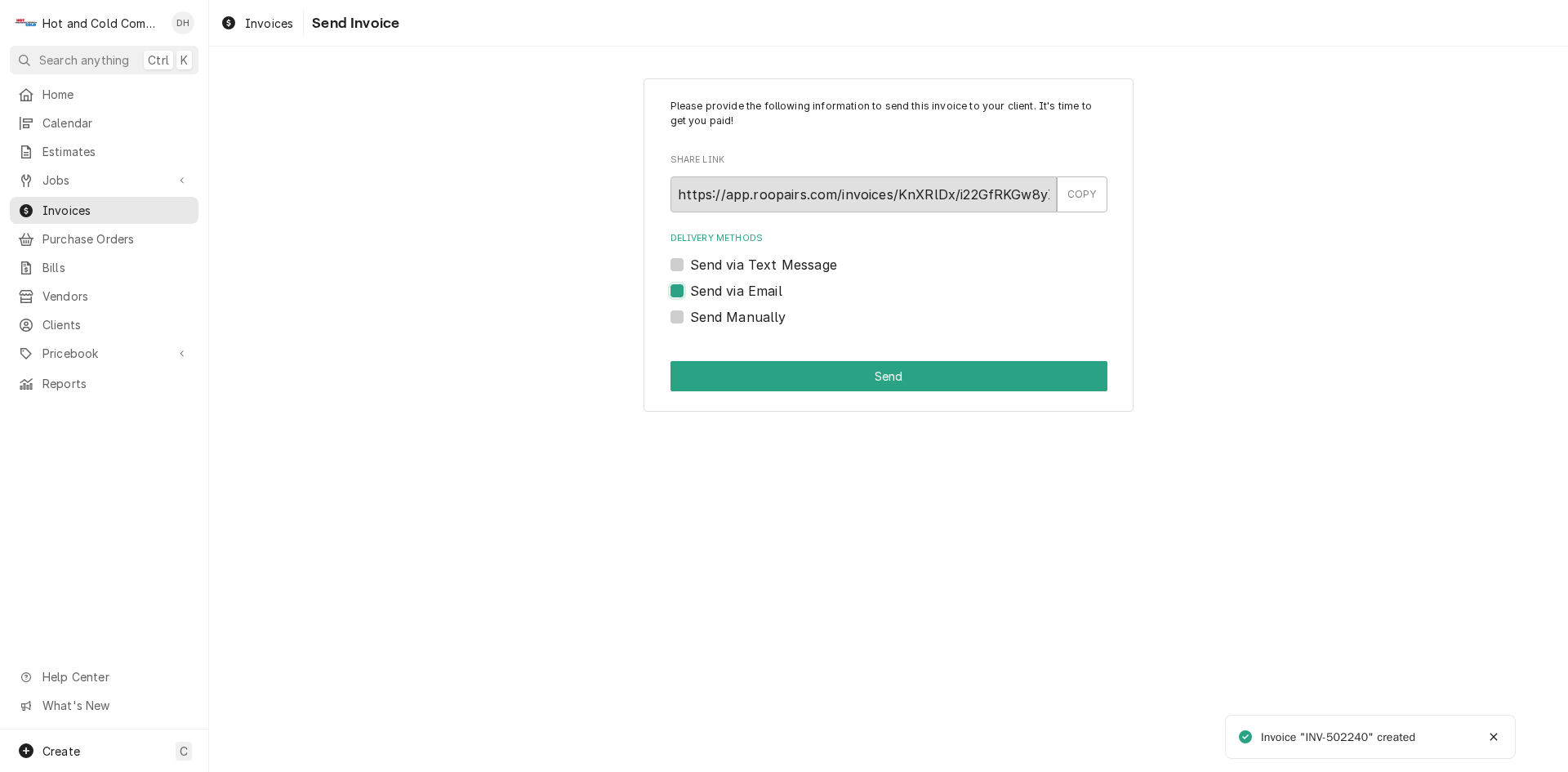 checkbox on "true" 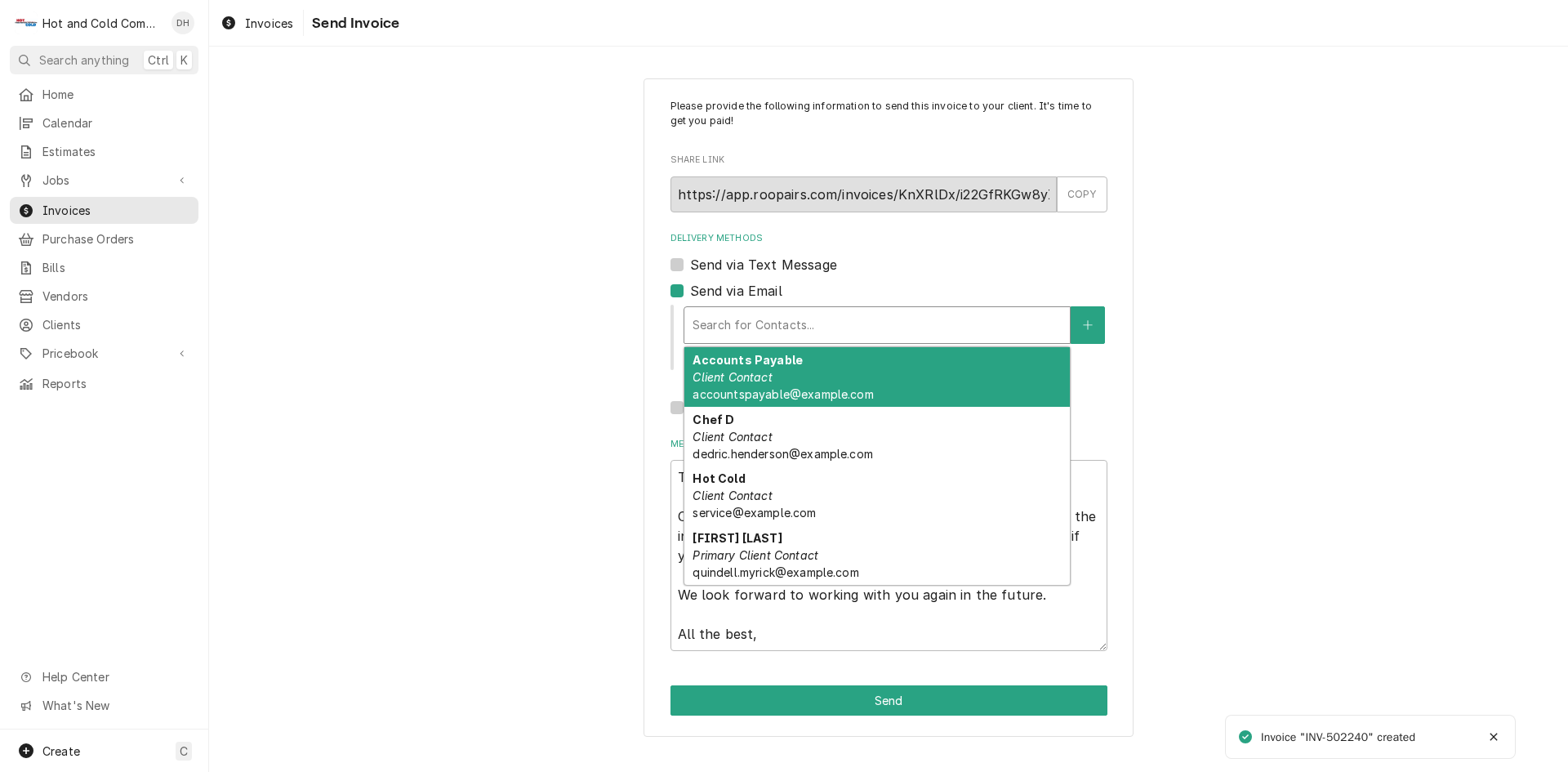 click at bounding box center (877, 325) 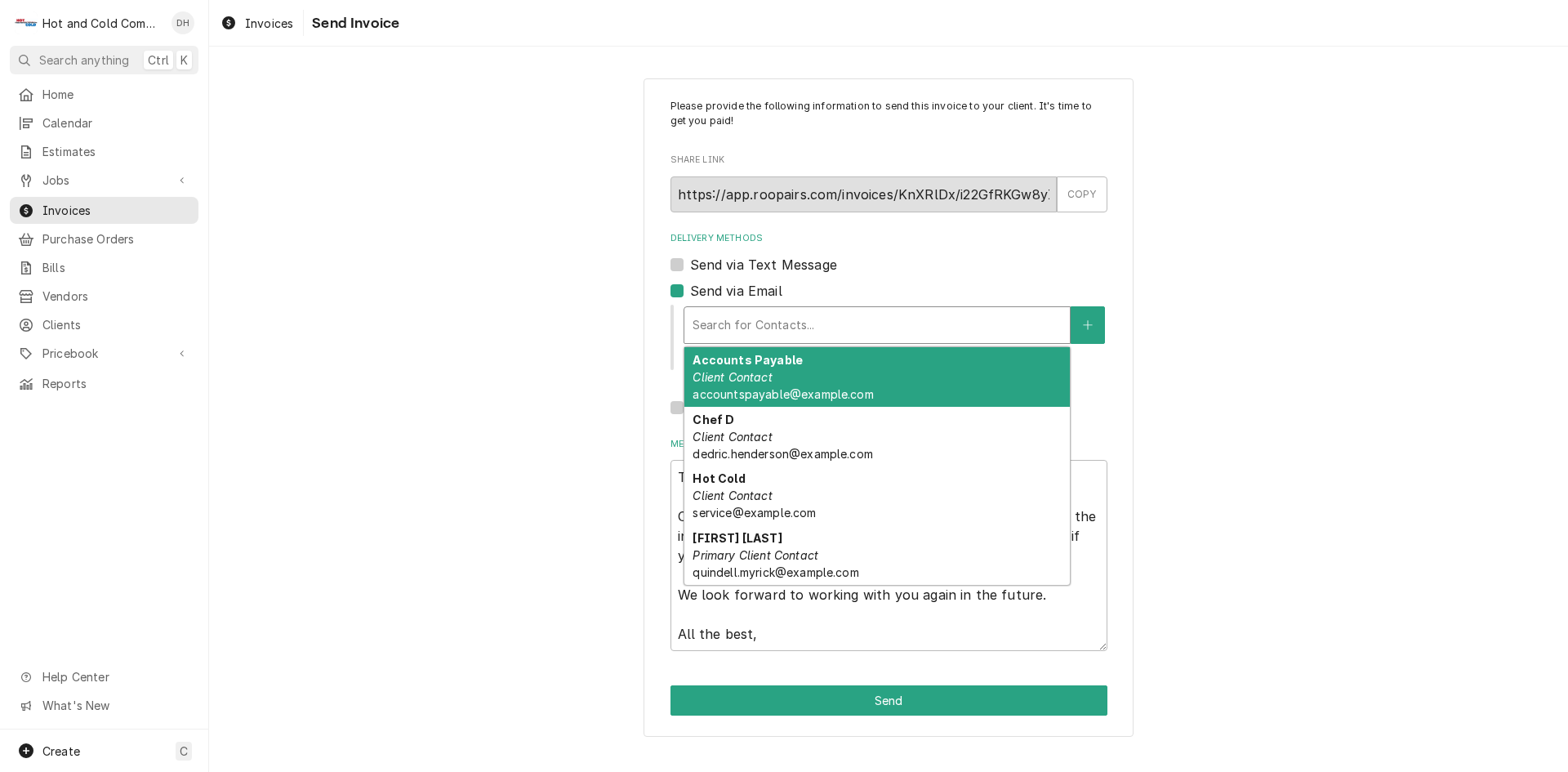click on "Client Contact" at bounding box center [732, 377] 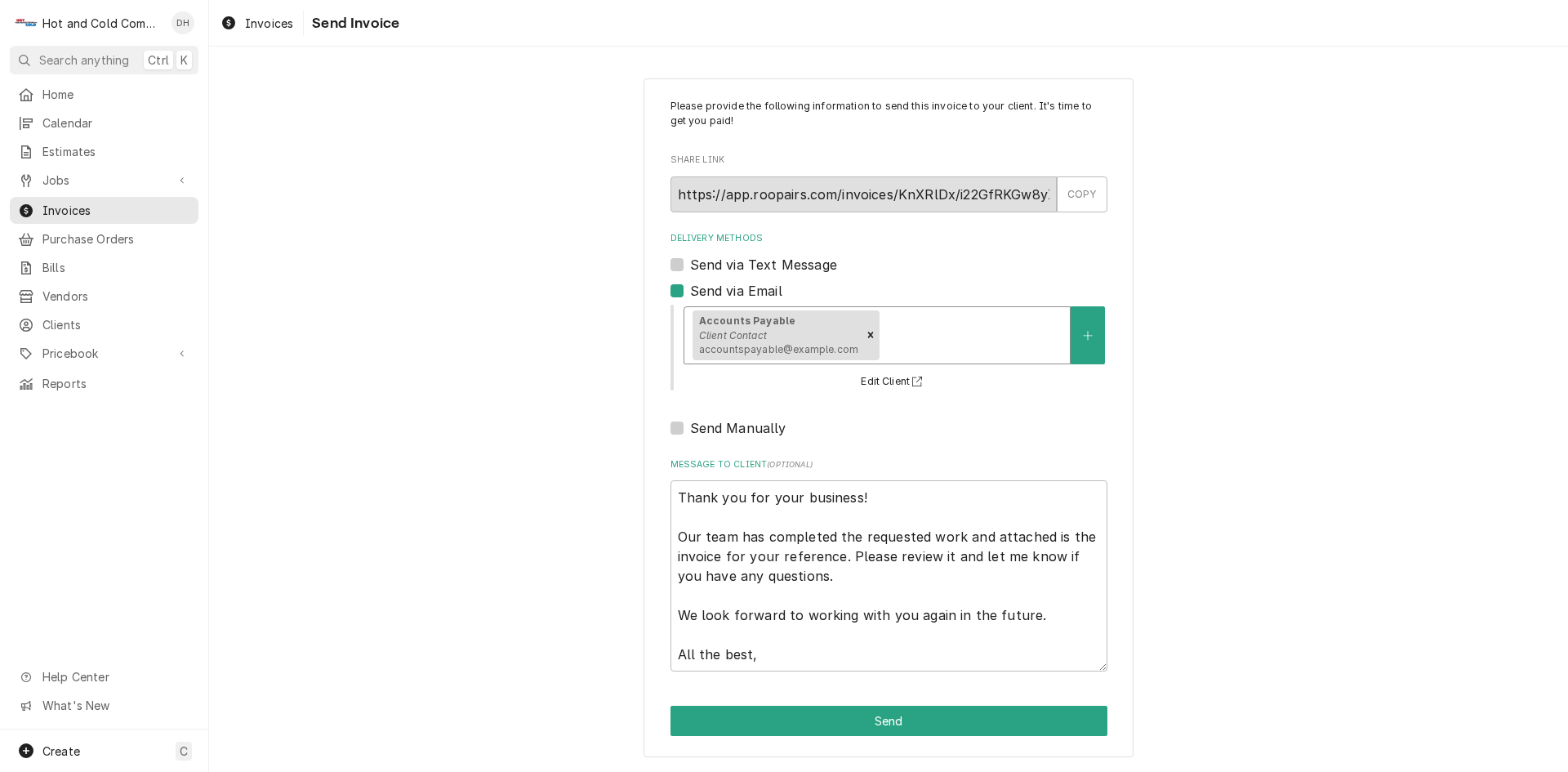 click at bounding box center [972, 335] 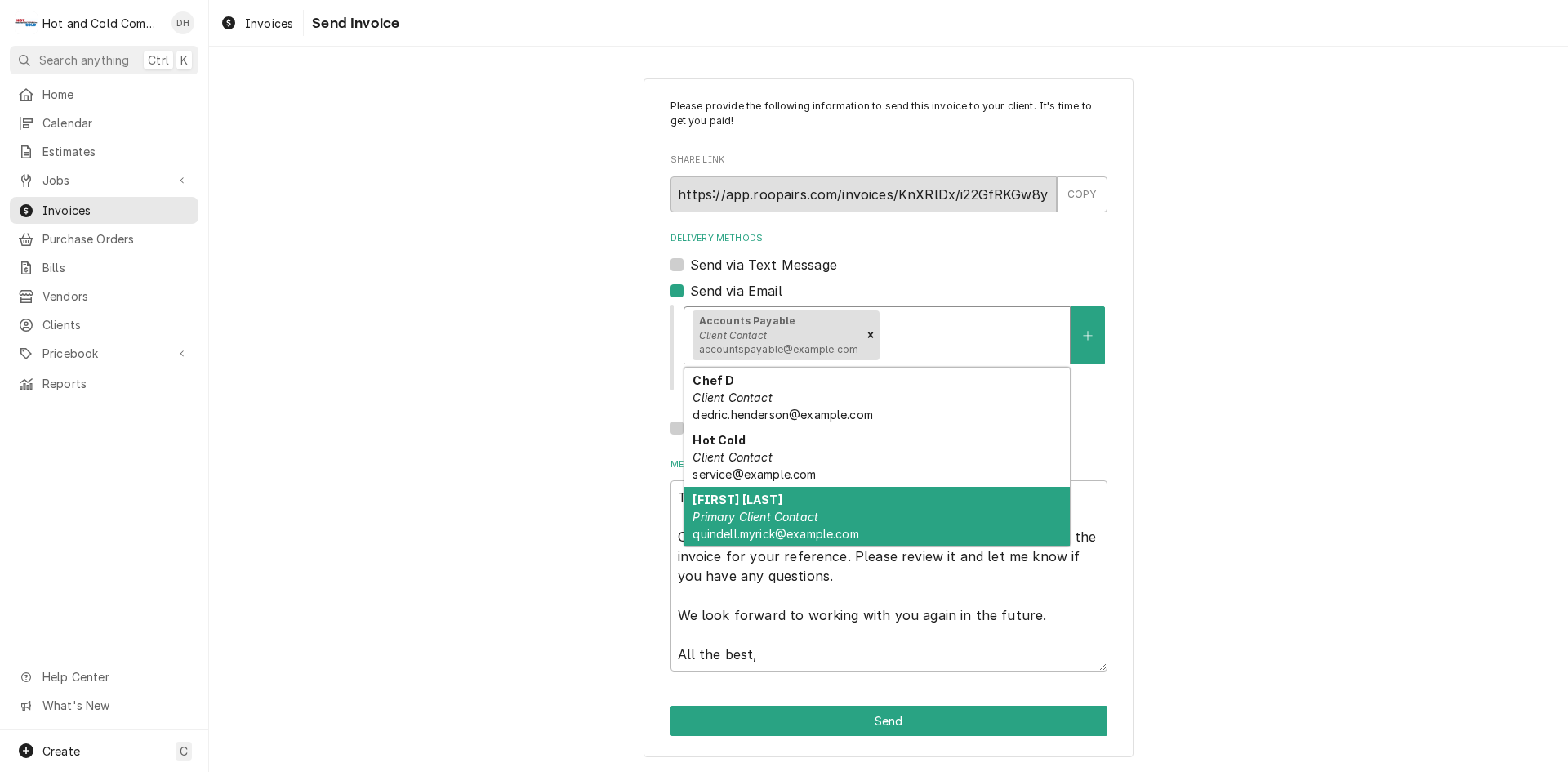 click on "Primary Client Contact" at bounding box center (755, 516) 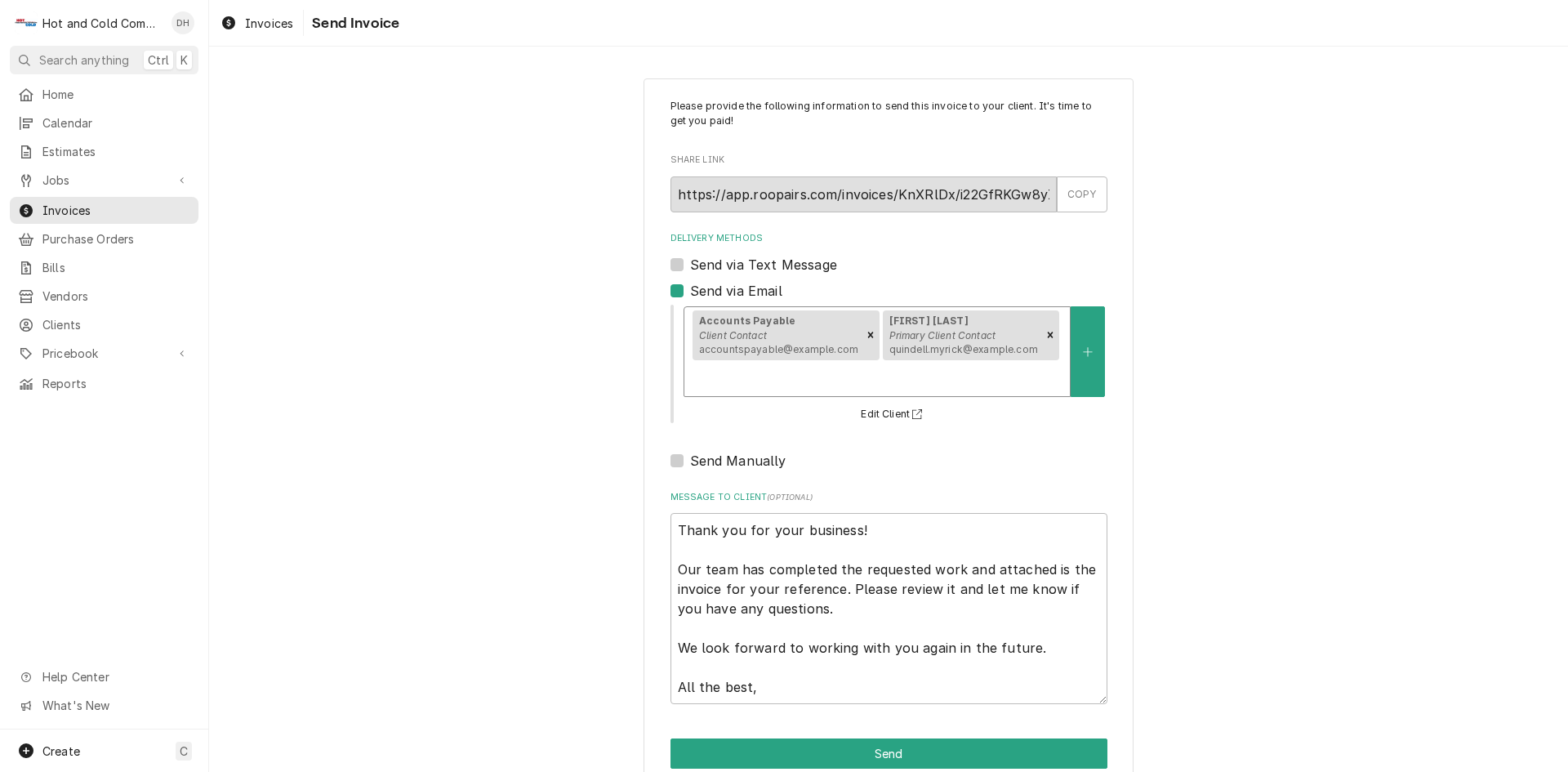 click at bounding box center (877, 378) 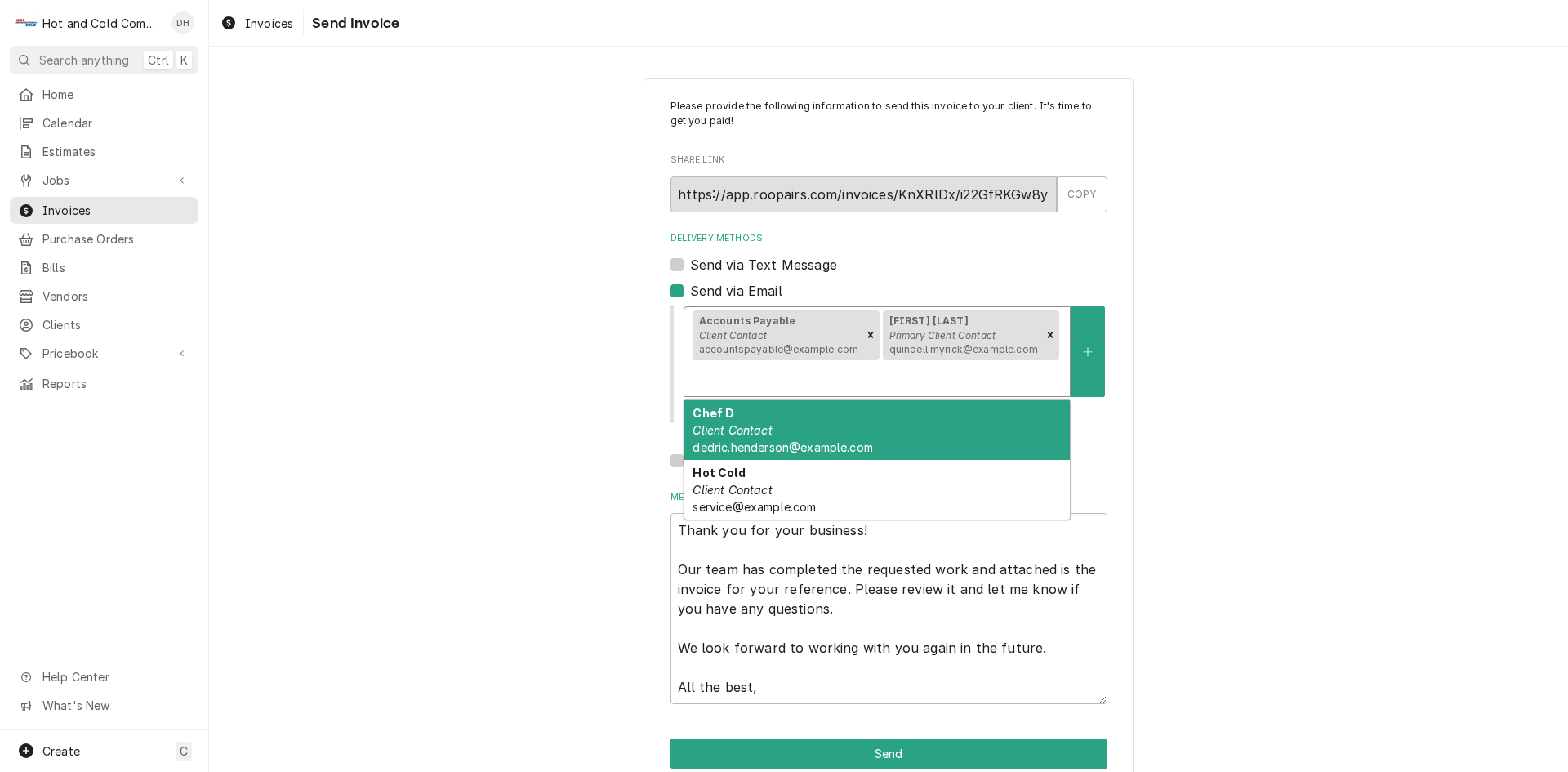 click on "Client Contact" at bounding box center [732, 430] 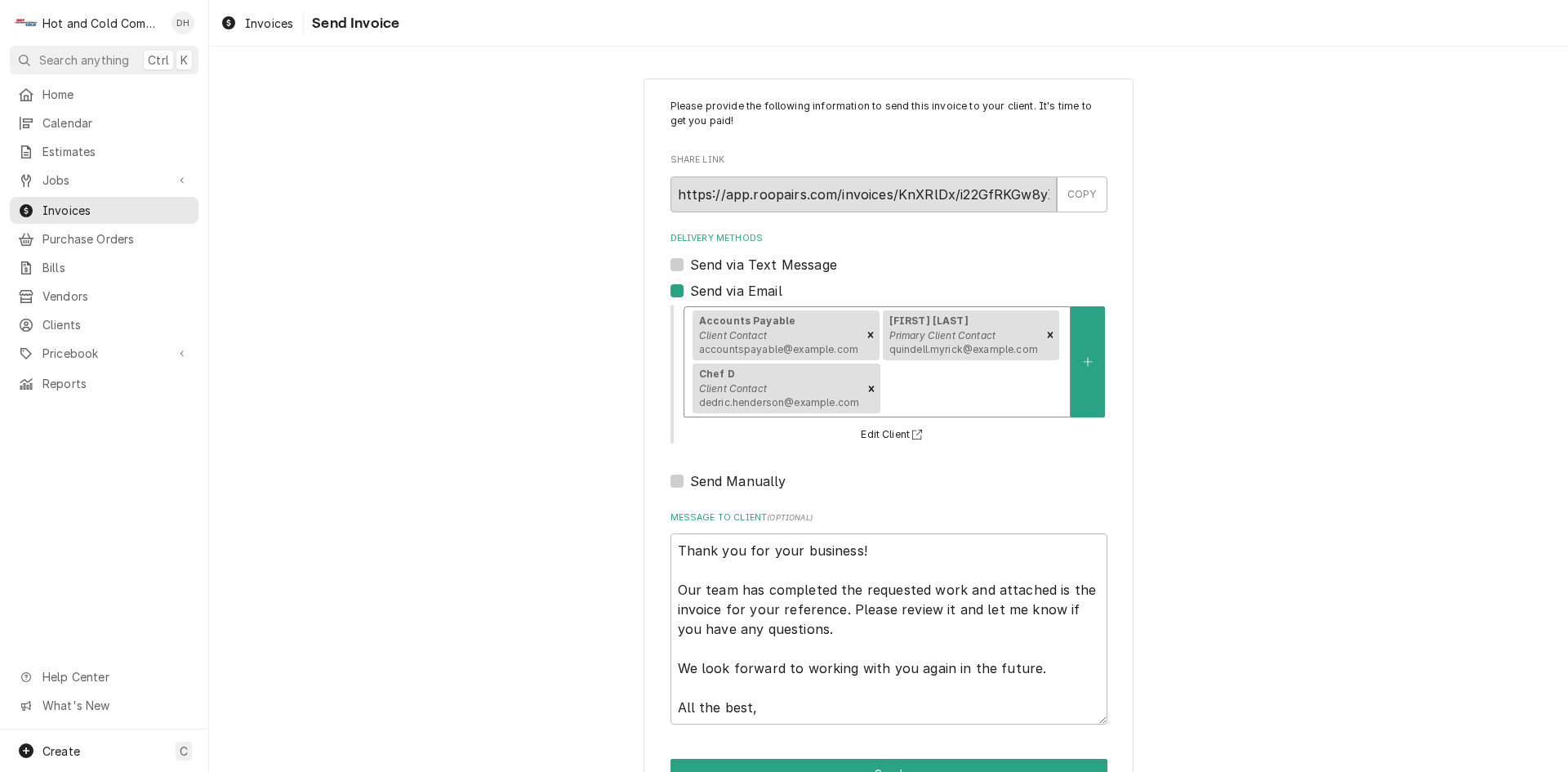 scroll, scrollTop: 105, scrollLeft: 0, axis: vertical 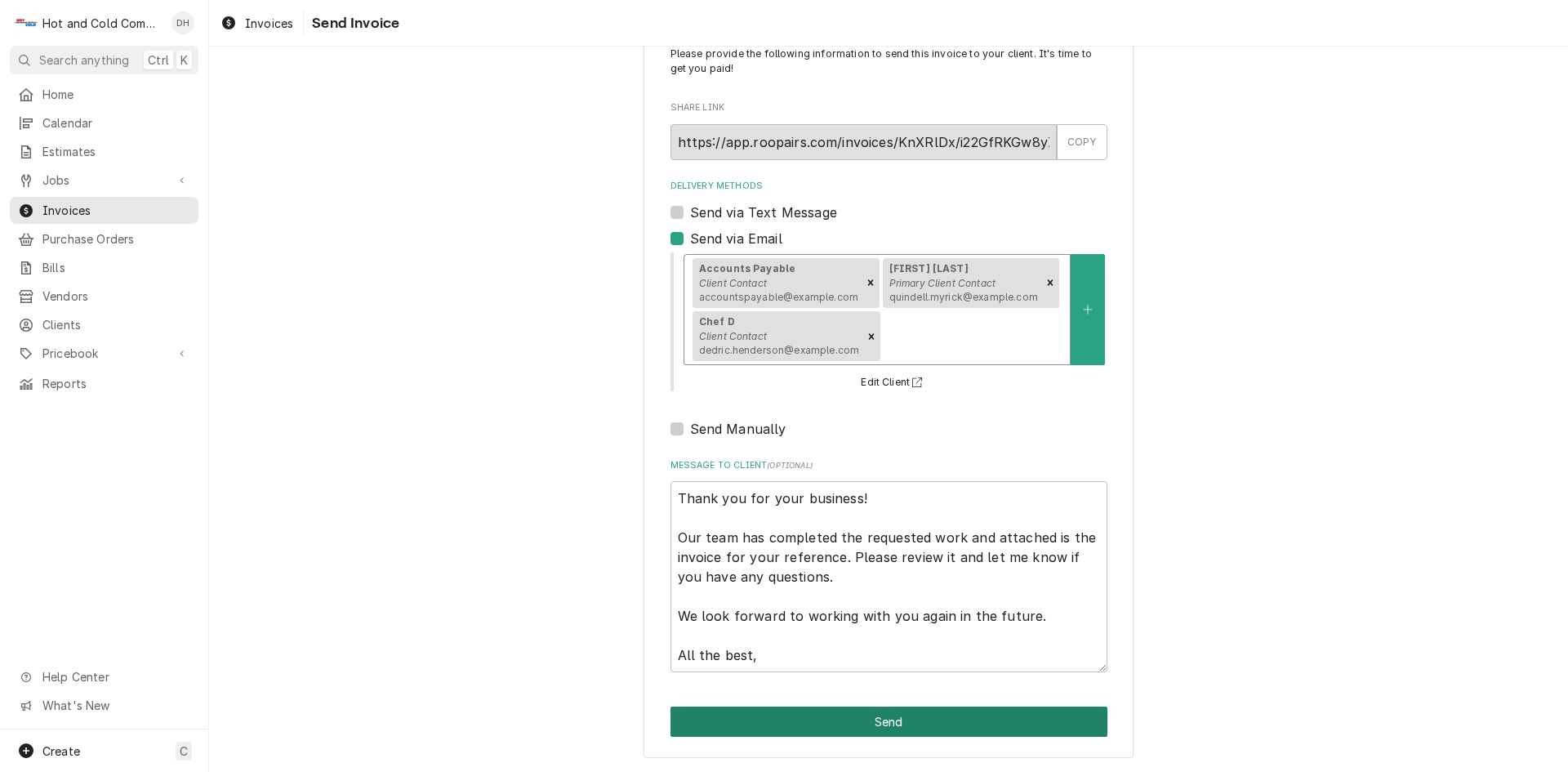 click on "Send" at bounding box center [889, 721] 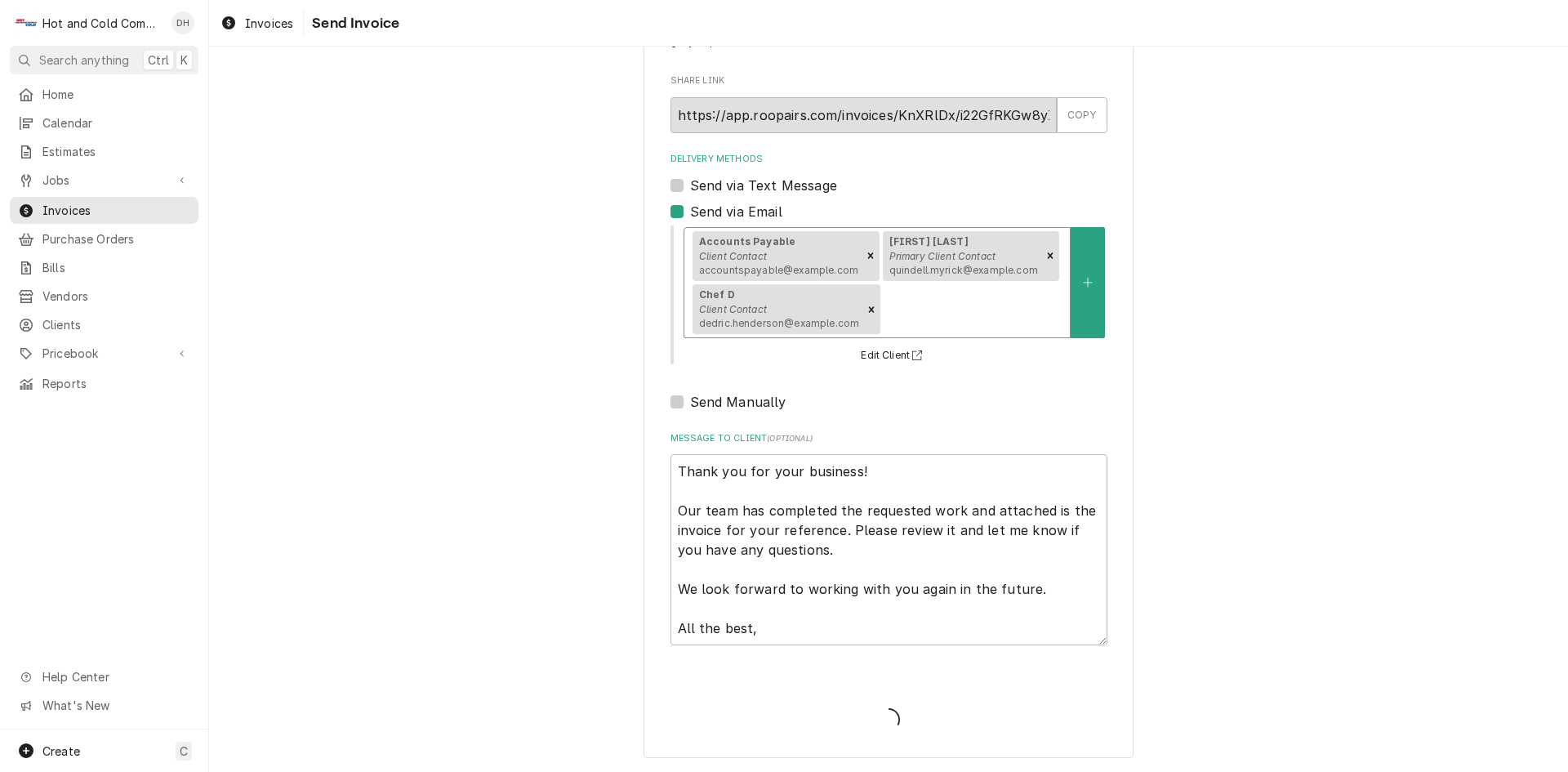 type on "x" 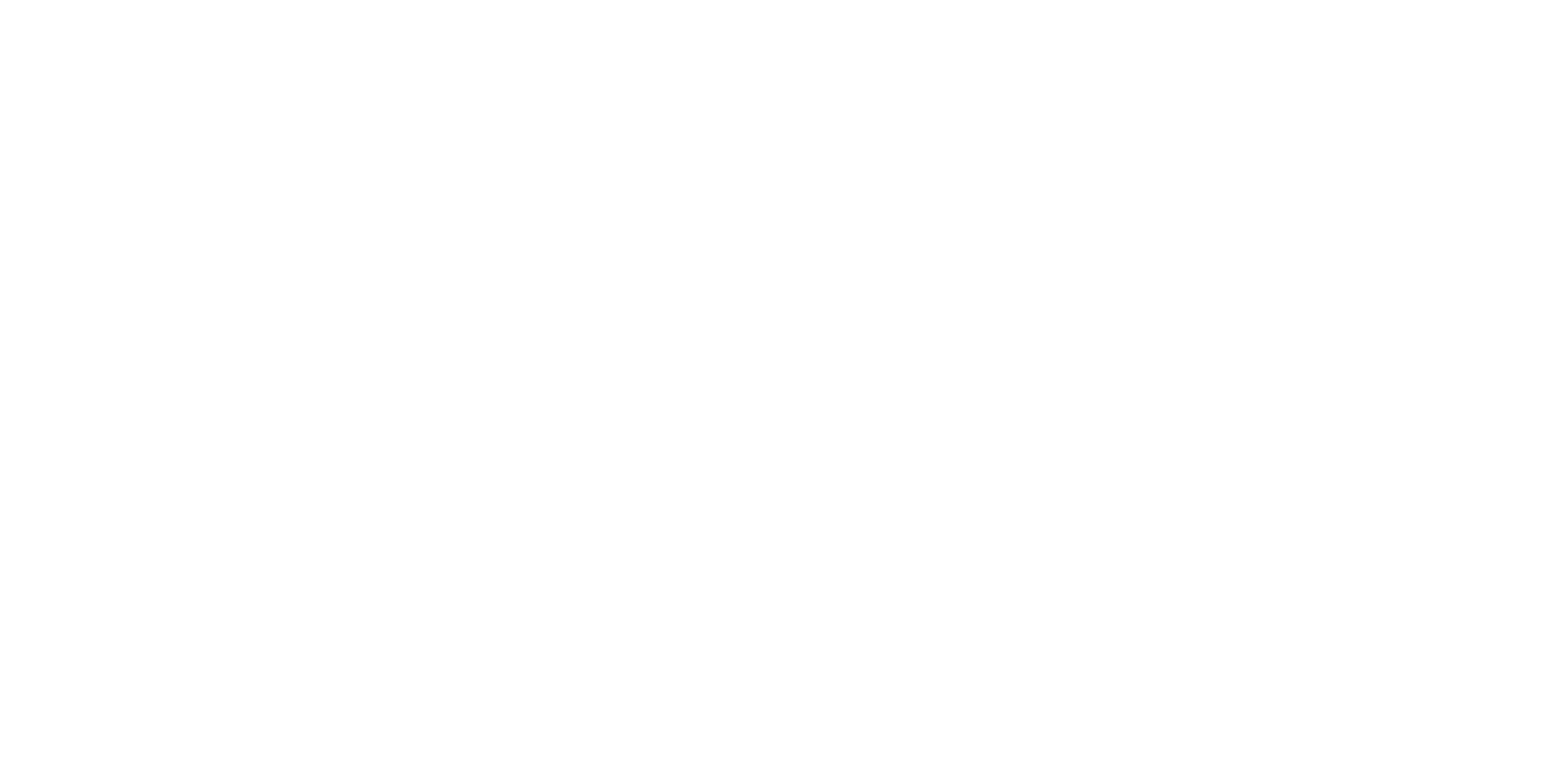 scroll, scrollTop: 0, scrollLeft: 0, axis: both 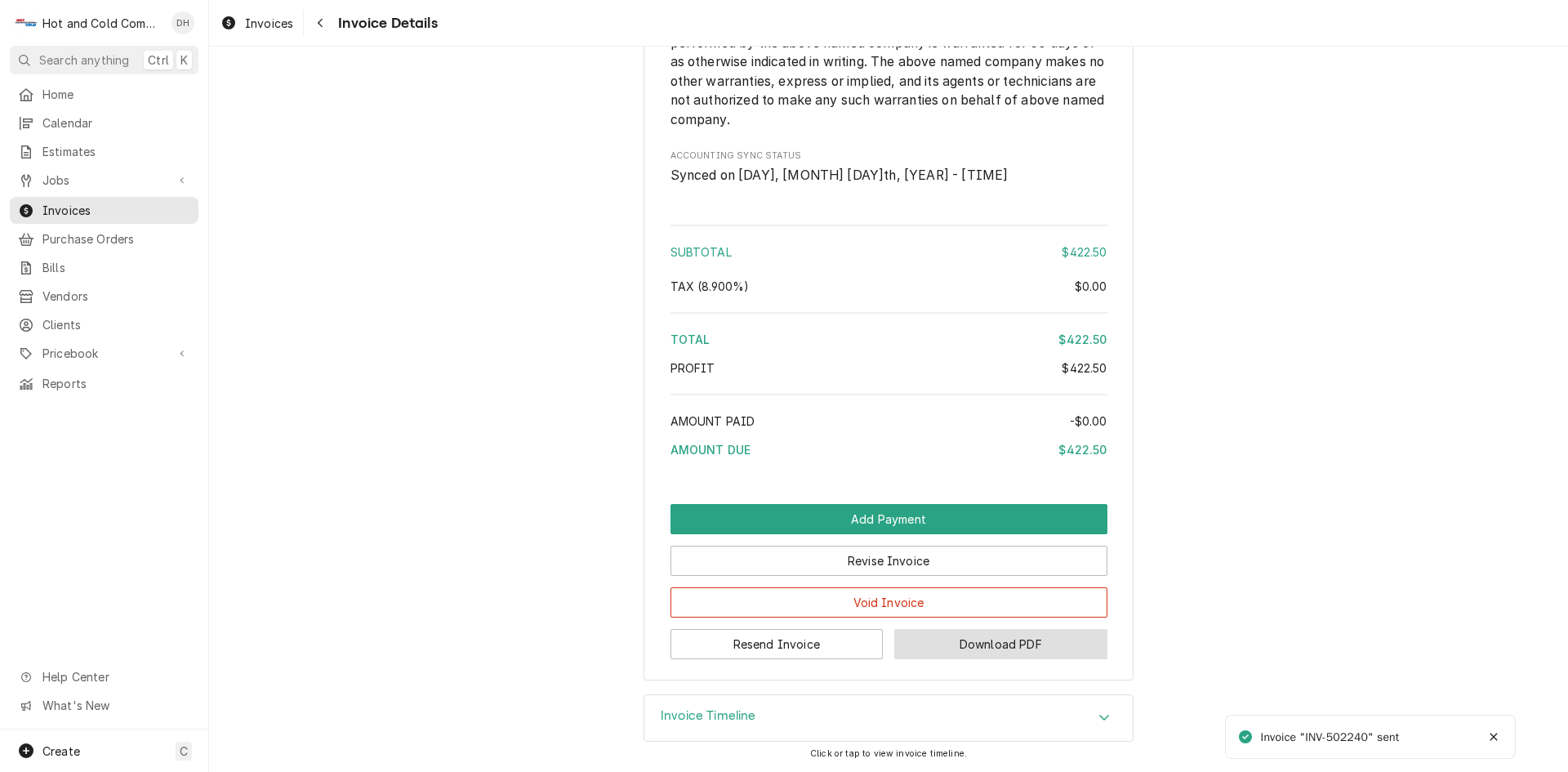click on "Download PDF" at bounding box center [1000, 644] 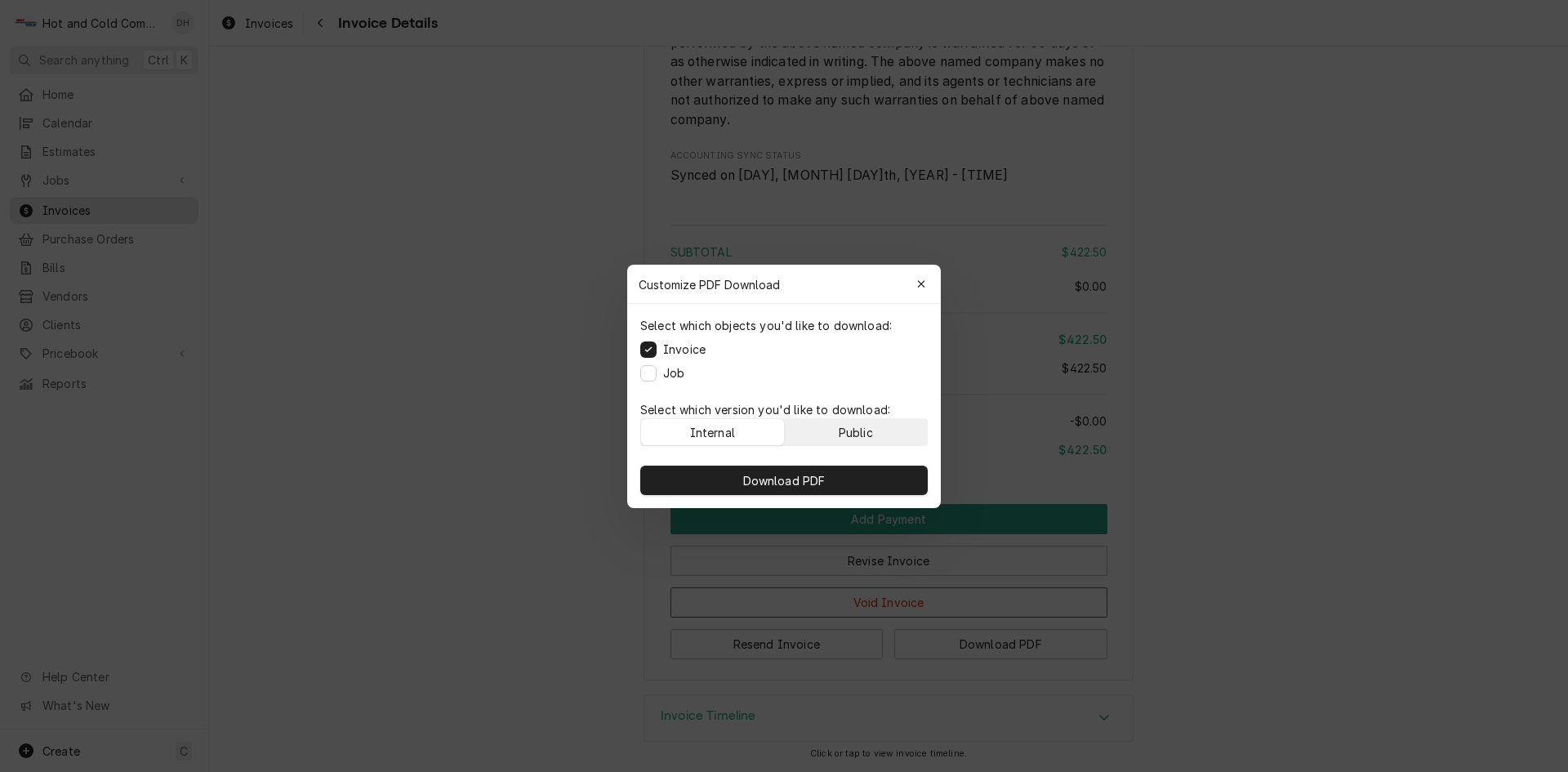 click on "Public" at bounding box center [856, 432] 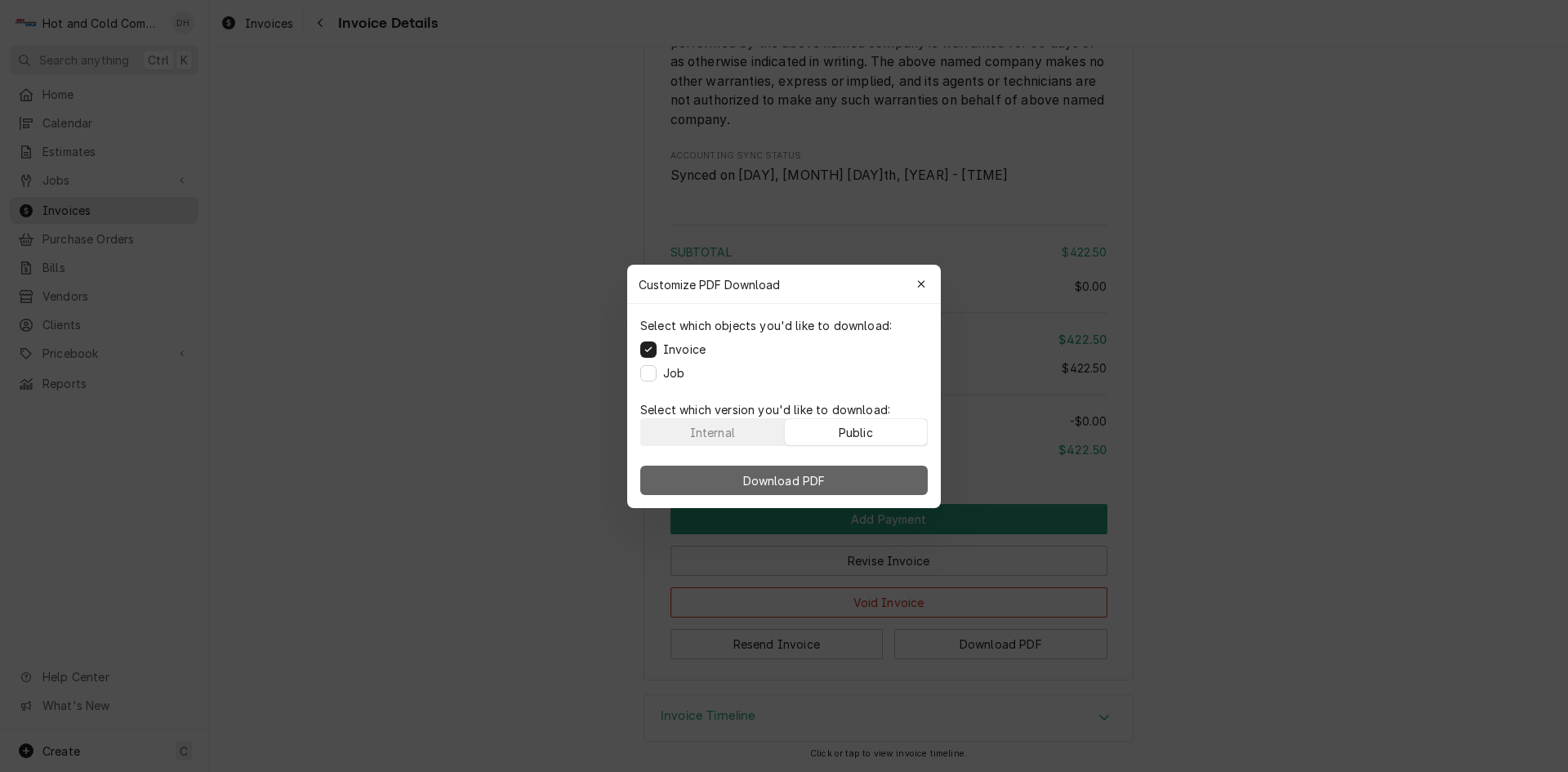 click on "Download PDF" at bounding box center (784, 480) 